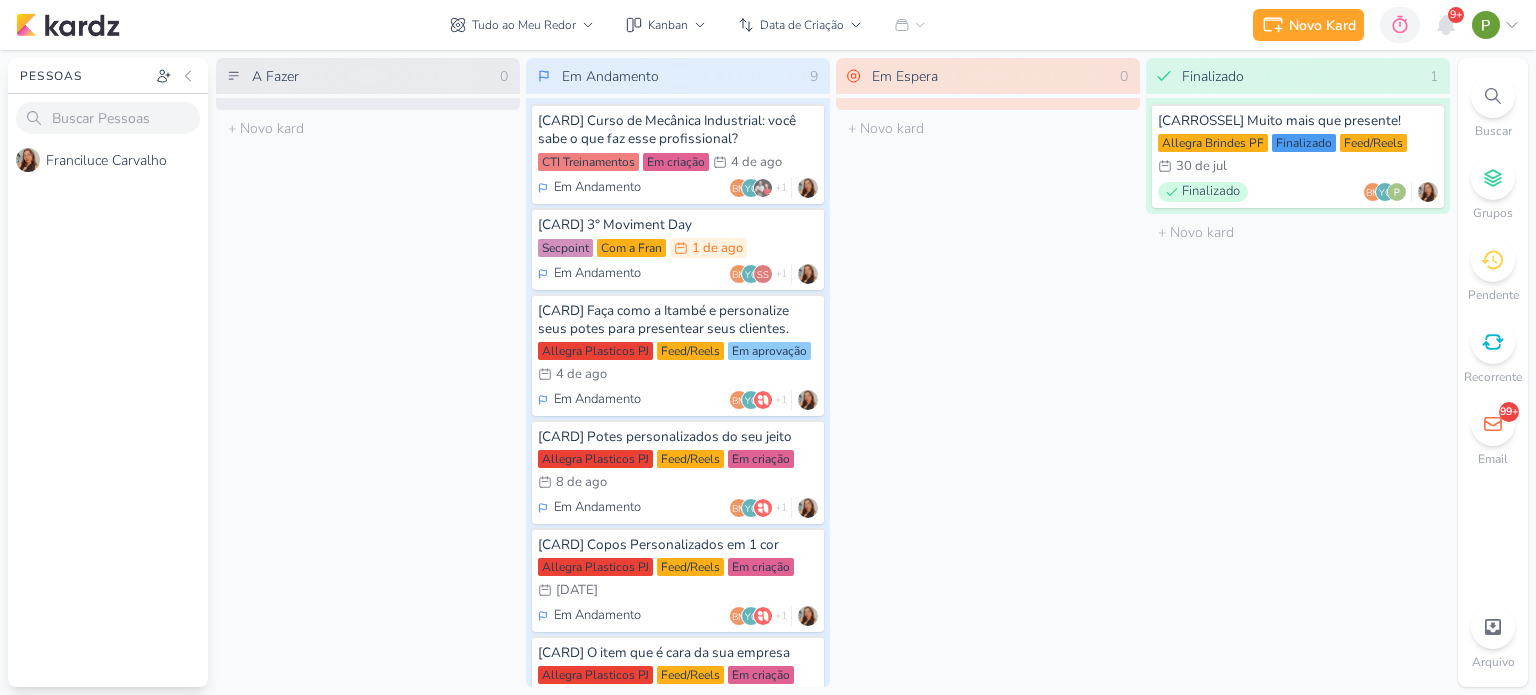 scroll, scrollTop: 0, scrollLeft: 0, axis: both 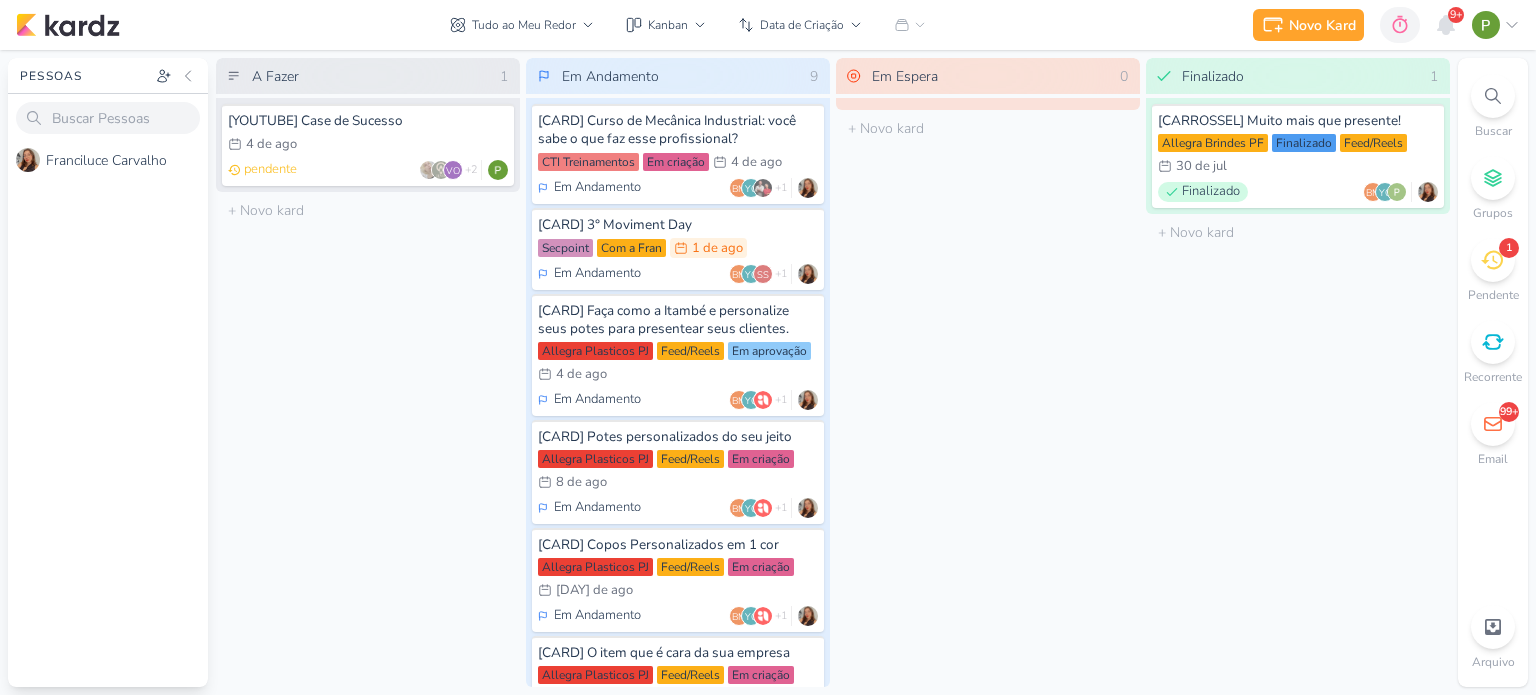 click on "4/8
4 de ago" at bounding box center (368, 145) 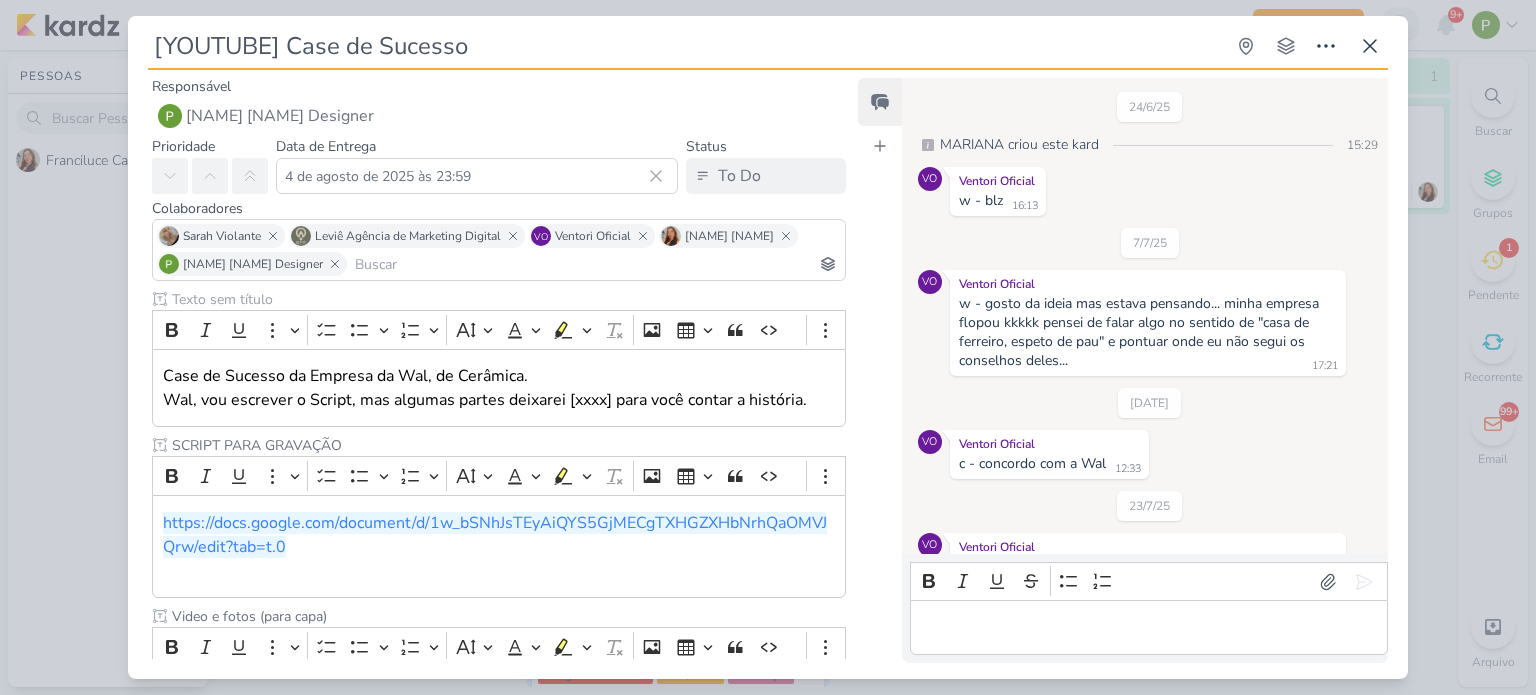 scroll, scrollTop: 332, scrollLeft: 0, axis: vertical 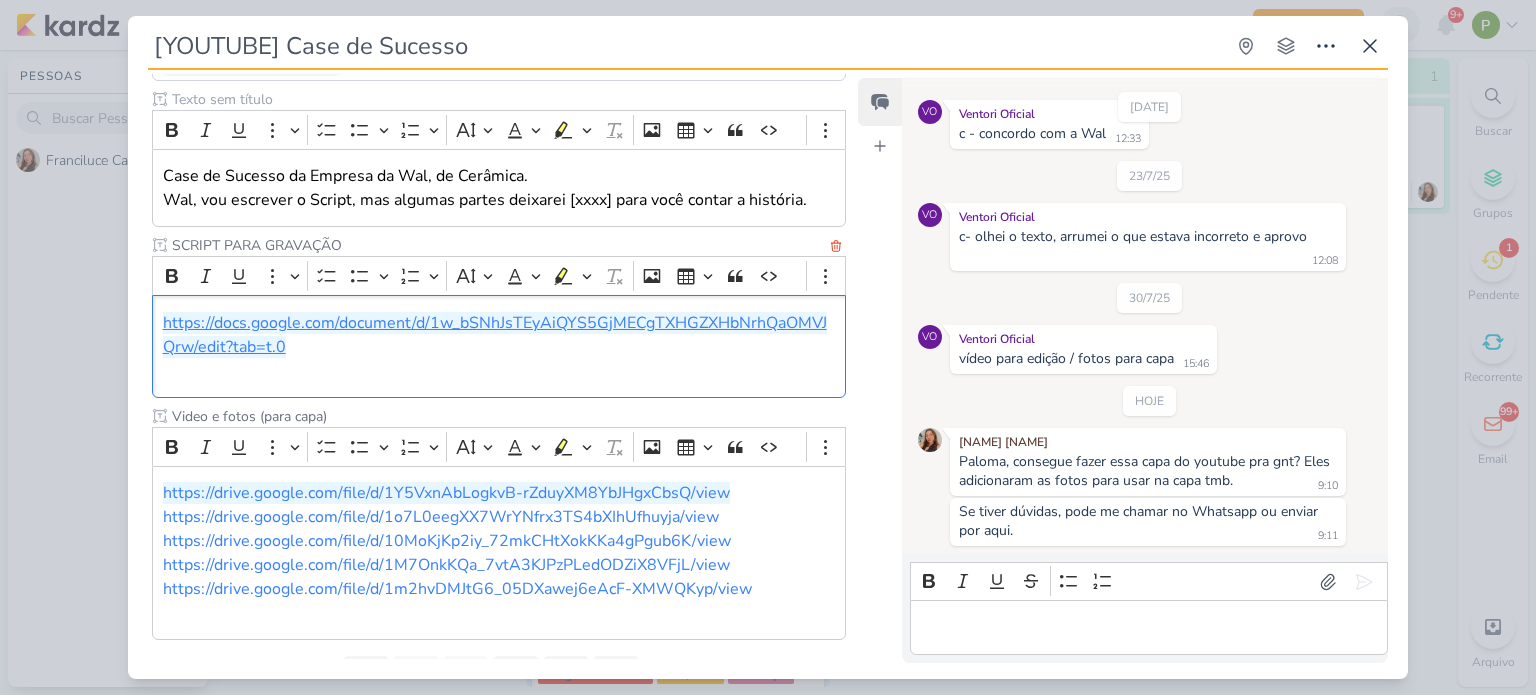 click on "https://docs.google.com/document/d/1w_bSNhJsTEyAiQYS5GjMECgTXHGZXHbNrhQaOMVJQrw/edit?tab=t.0" at bounding box center [495, 335] 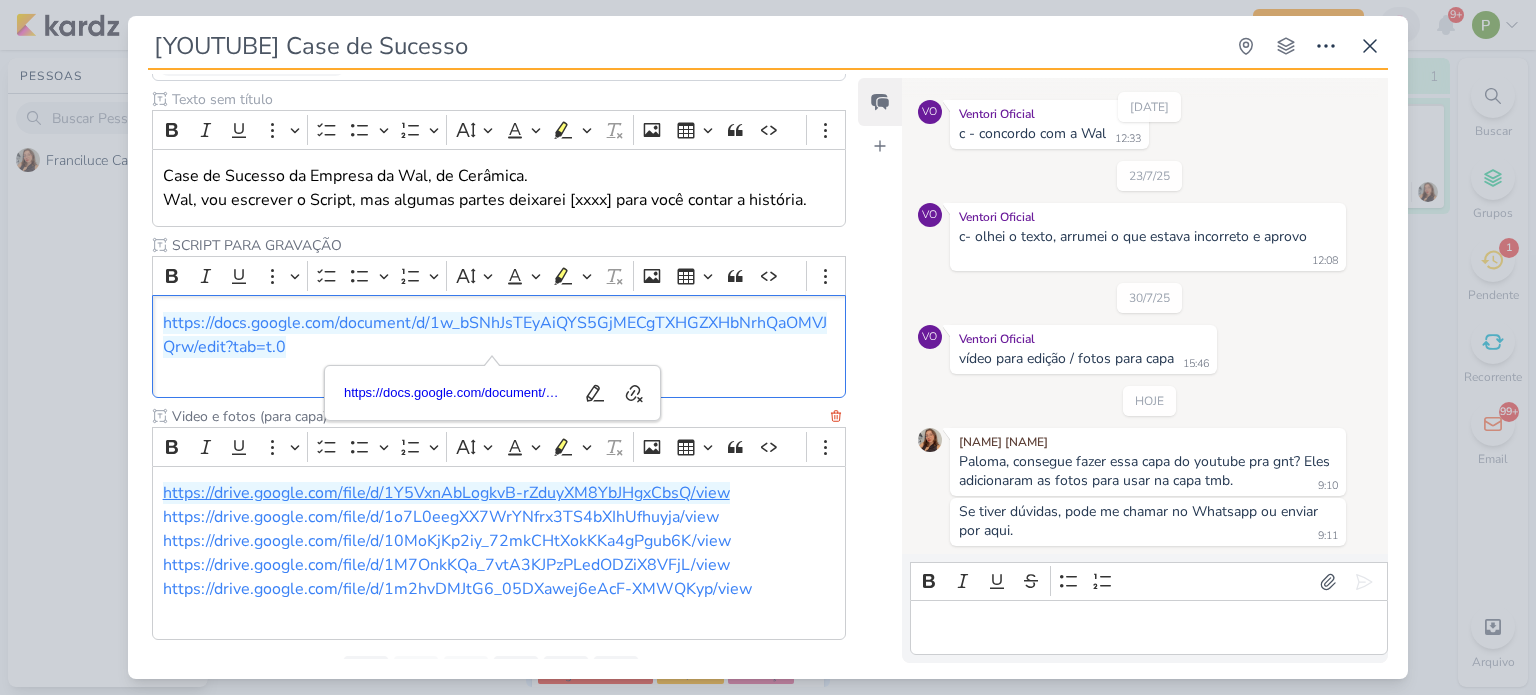 click on "https://drive.google.com/file/d/1Y5VxnAbLogkvB-rZduyXM8YbJHgxCbsQ/view" at bounding box center (446, 493) 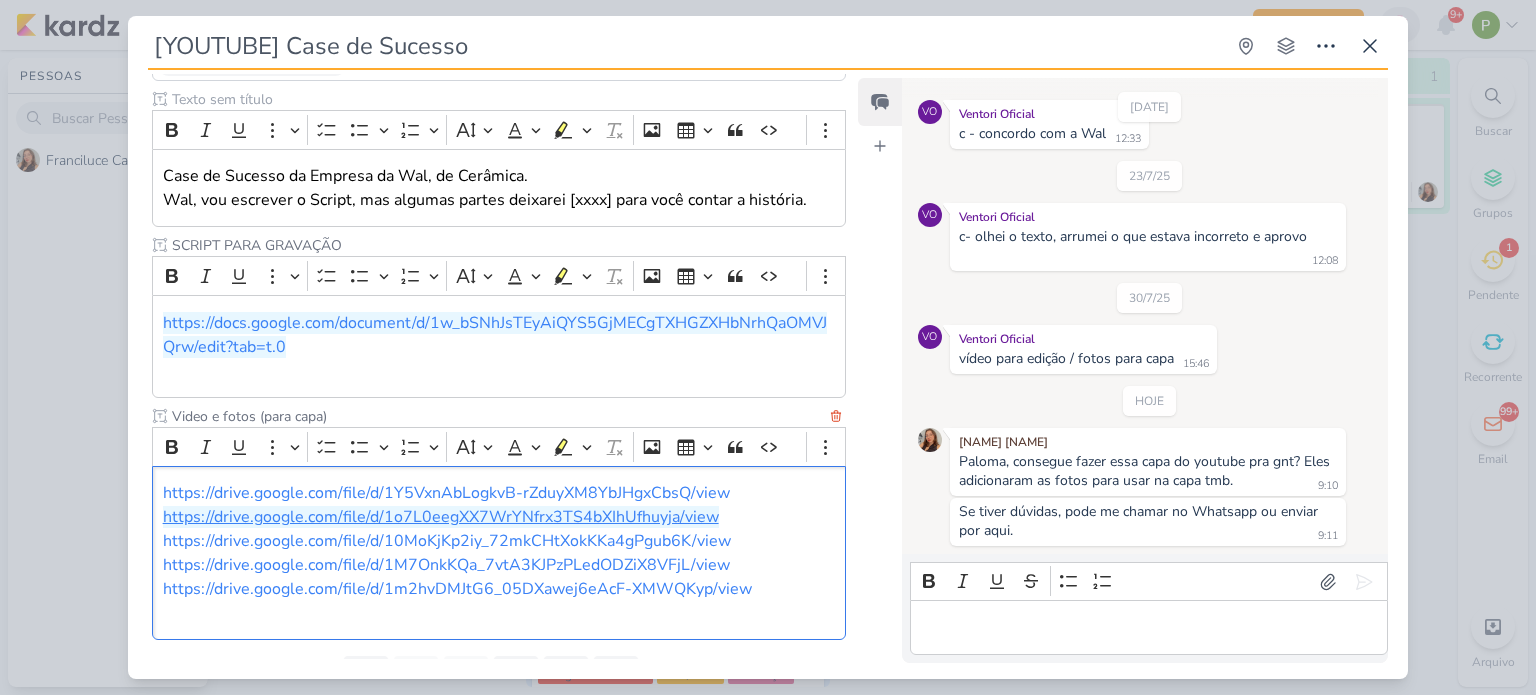 click on "https://drive.google.com/file/d/1o7L0eegXX7WrYNfrx3TS4bXIhUfhuyja/view" at bounding box center [441, 517] 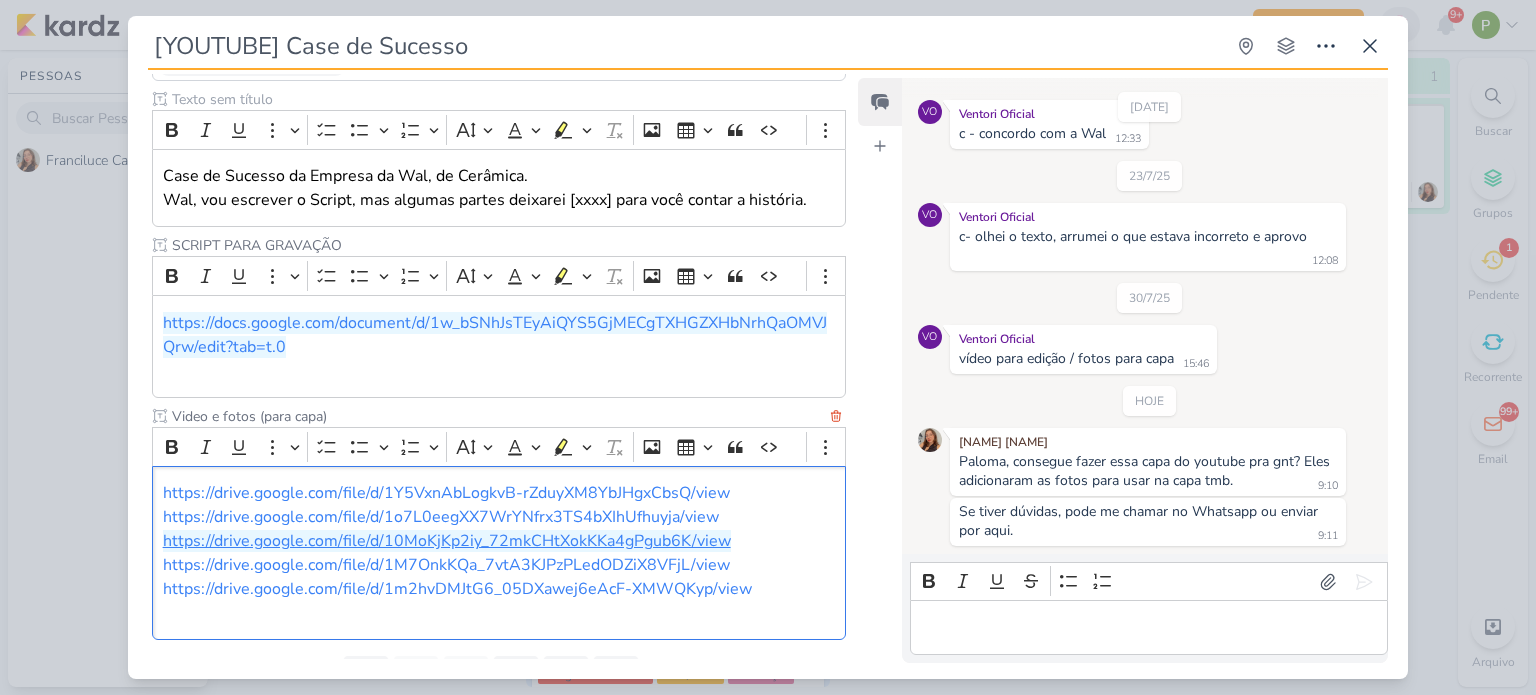 click on "https://drive.google.com/file/d/10MoKjKp2iy_72mkCHtXokKKa4gPgub6K/view" at bounding box center [447, 541] 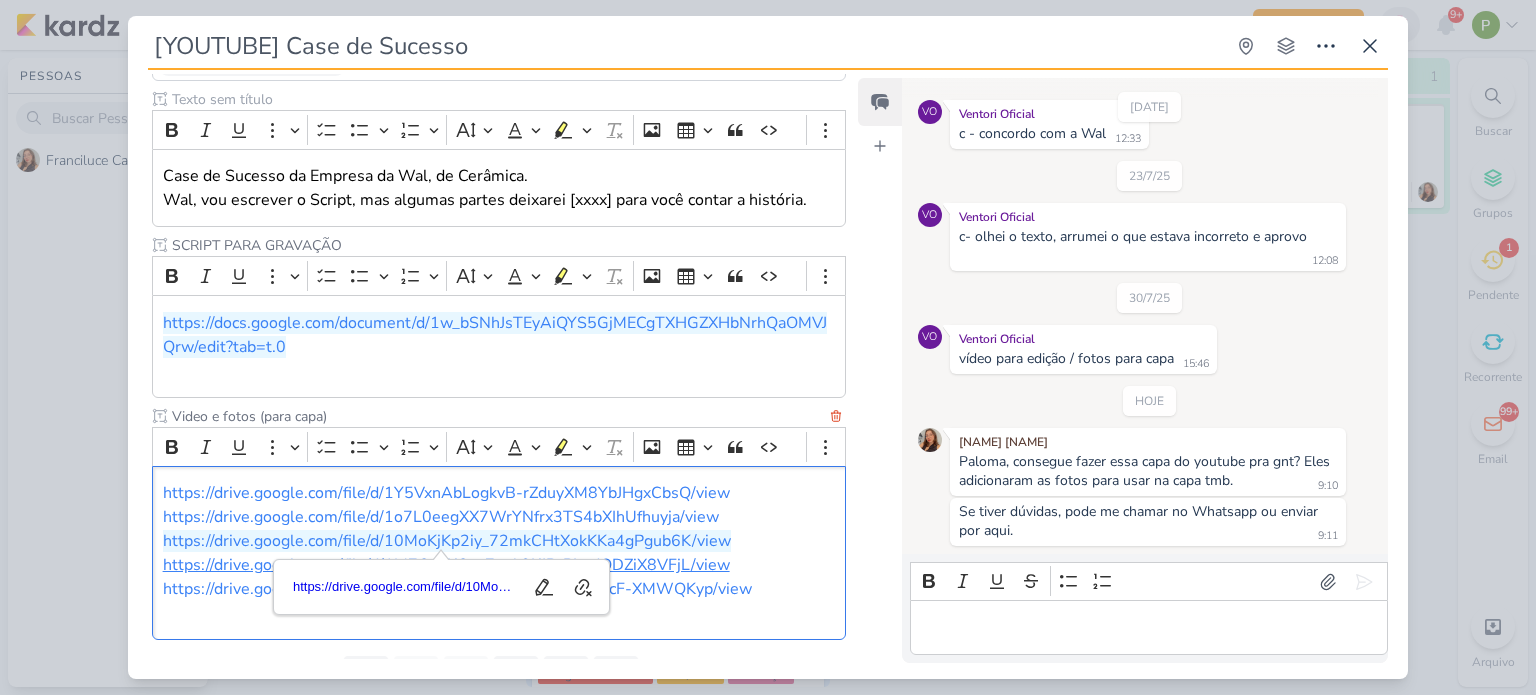 click on "https://drive.google.com/file/d/1M7OnkKQa_7vtA3KJPzPLedODZiX8VFjL/view" at bounding box center [446, 565] 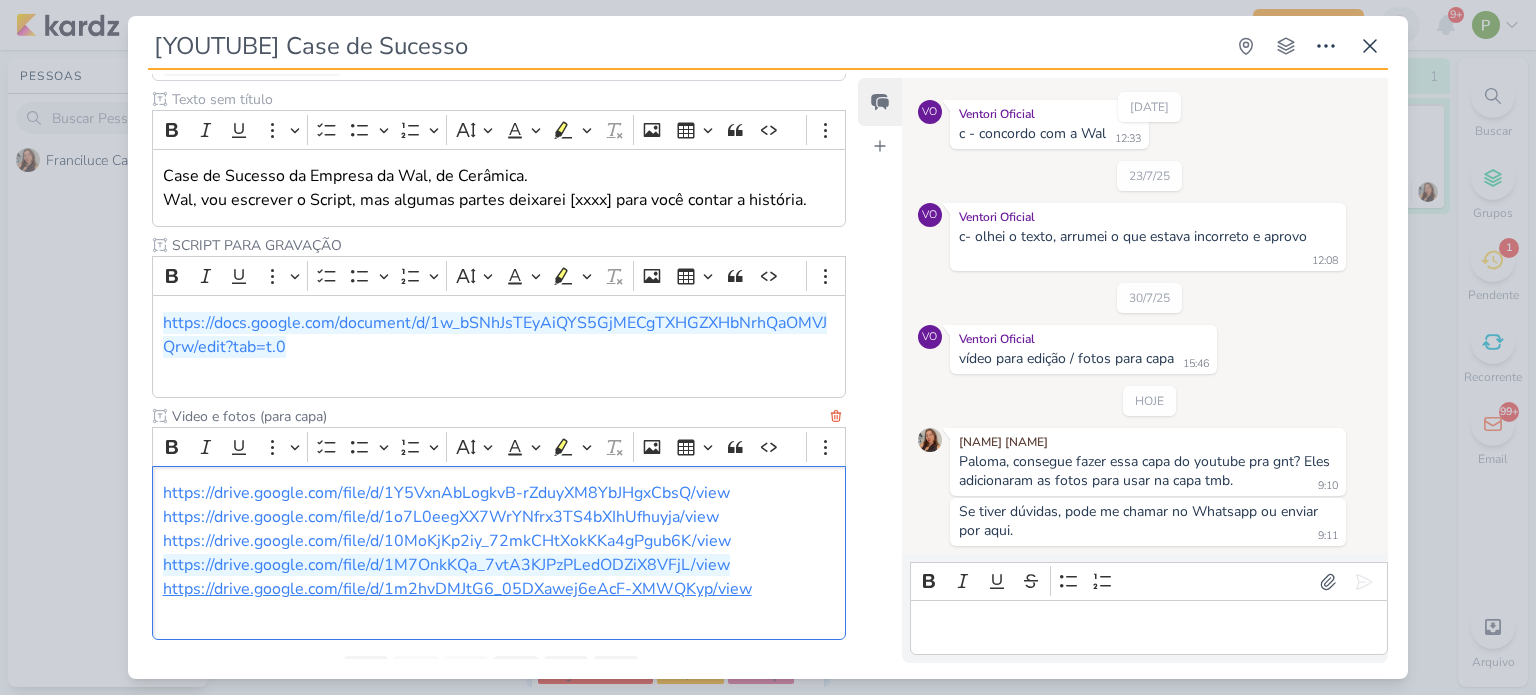 click on "https://drive.google.com/file/d/1m2hvDMJtG6_05DXawej6eAcF-XMWQKyp/view" at bounding box center [457, 589] 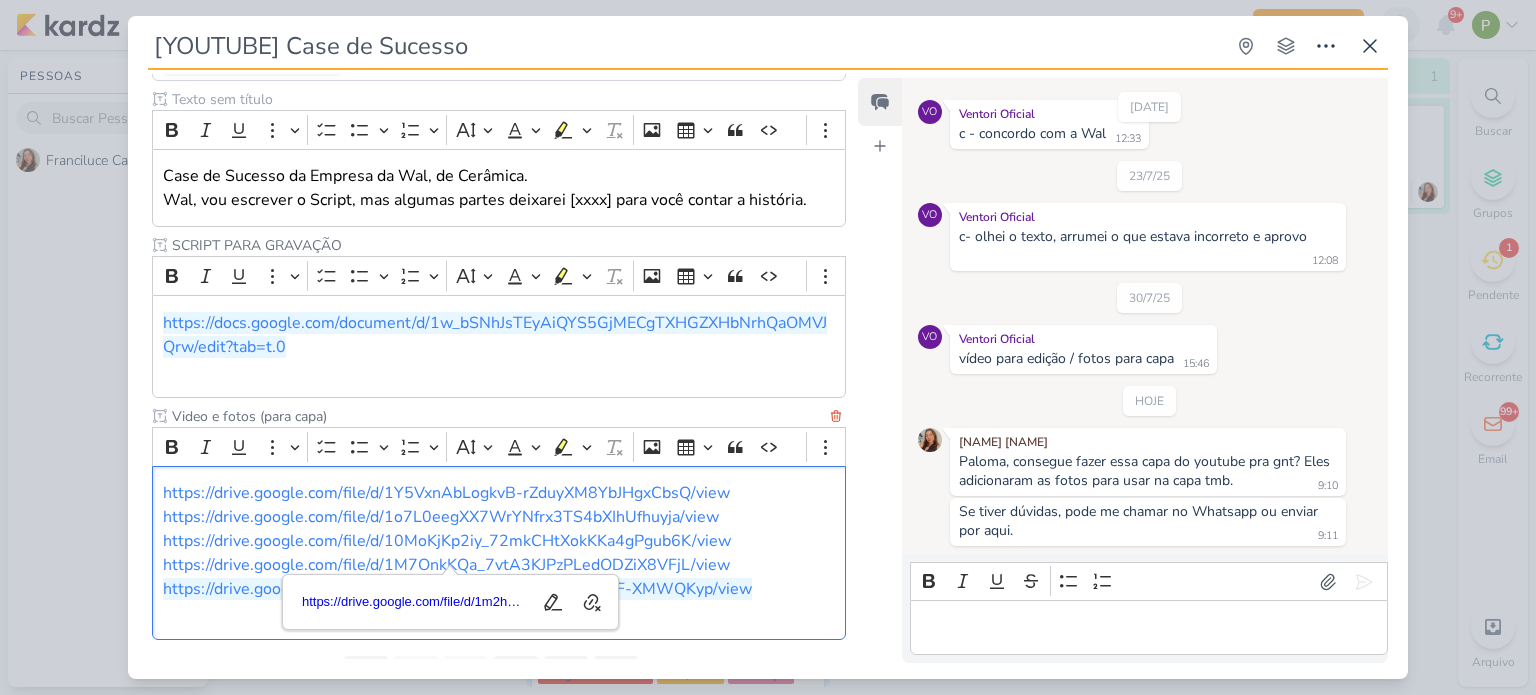 scroll, scrollTop: 289, scrollLeft: 0, axis: vertical 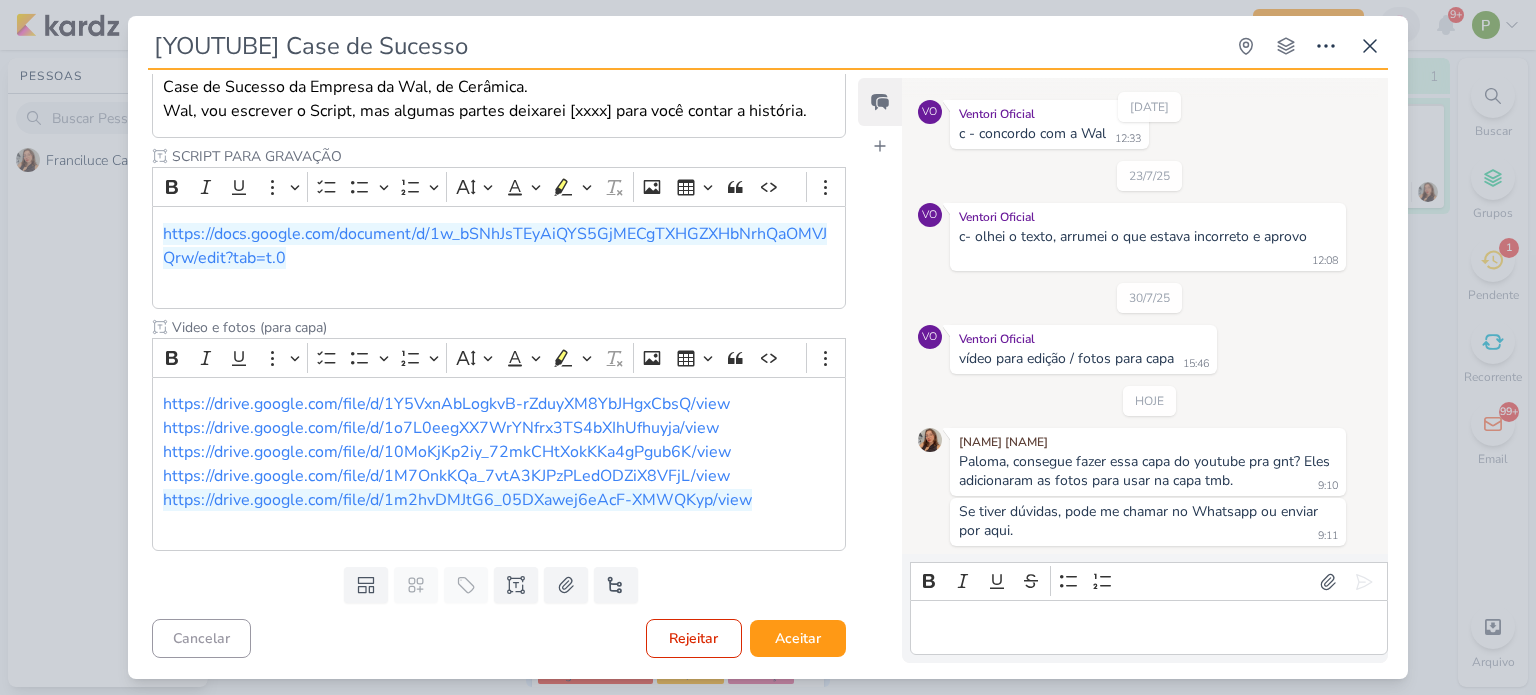 click on "[YOUTUBE] Case de Sucesso
Criado por MARIANA" at bounding box center [768, 347] 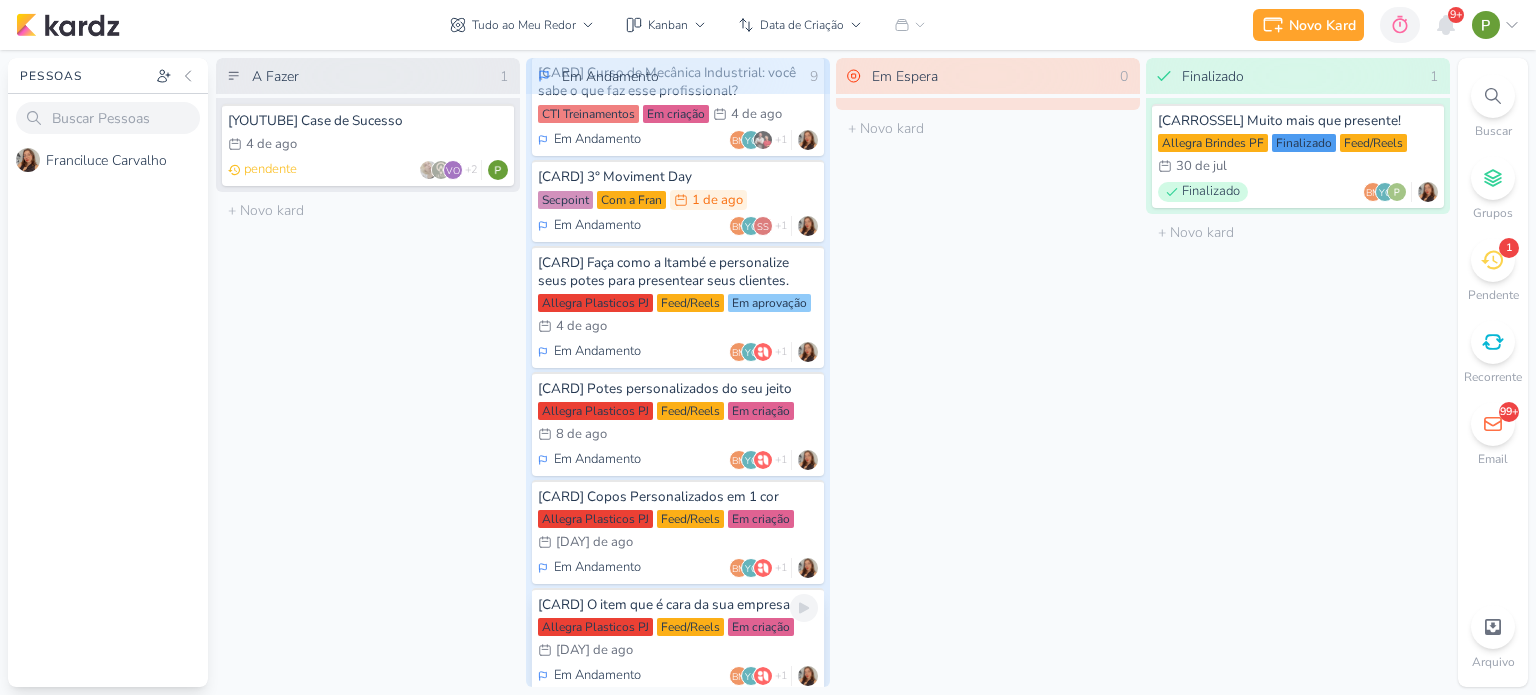 scroll, scrollTop: 0, scrollLeft: 0, axis: both 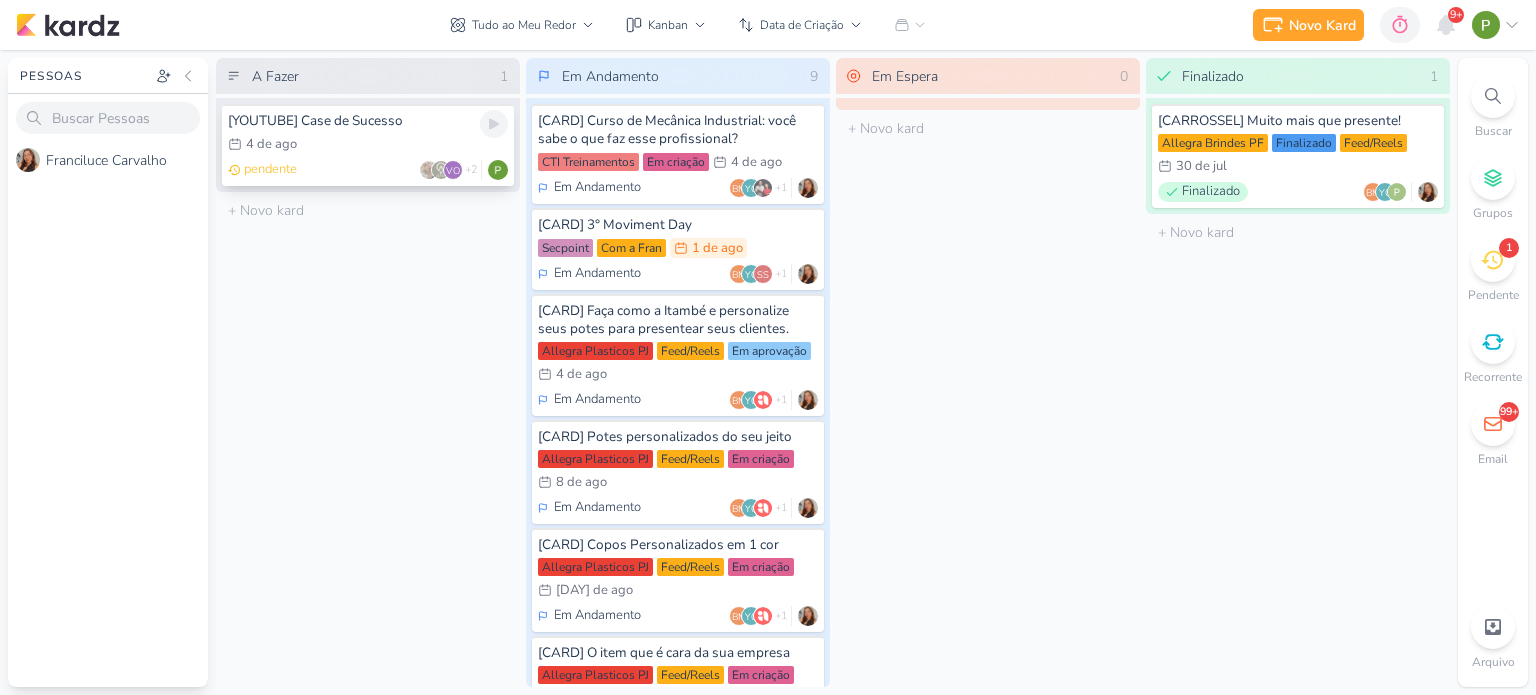 click on "[YOUTUBE] Case de Sucesso
4/8
4 de ago
pendente
VO
+2" at bounding box center [368, 145] 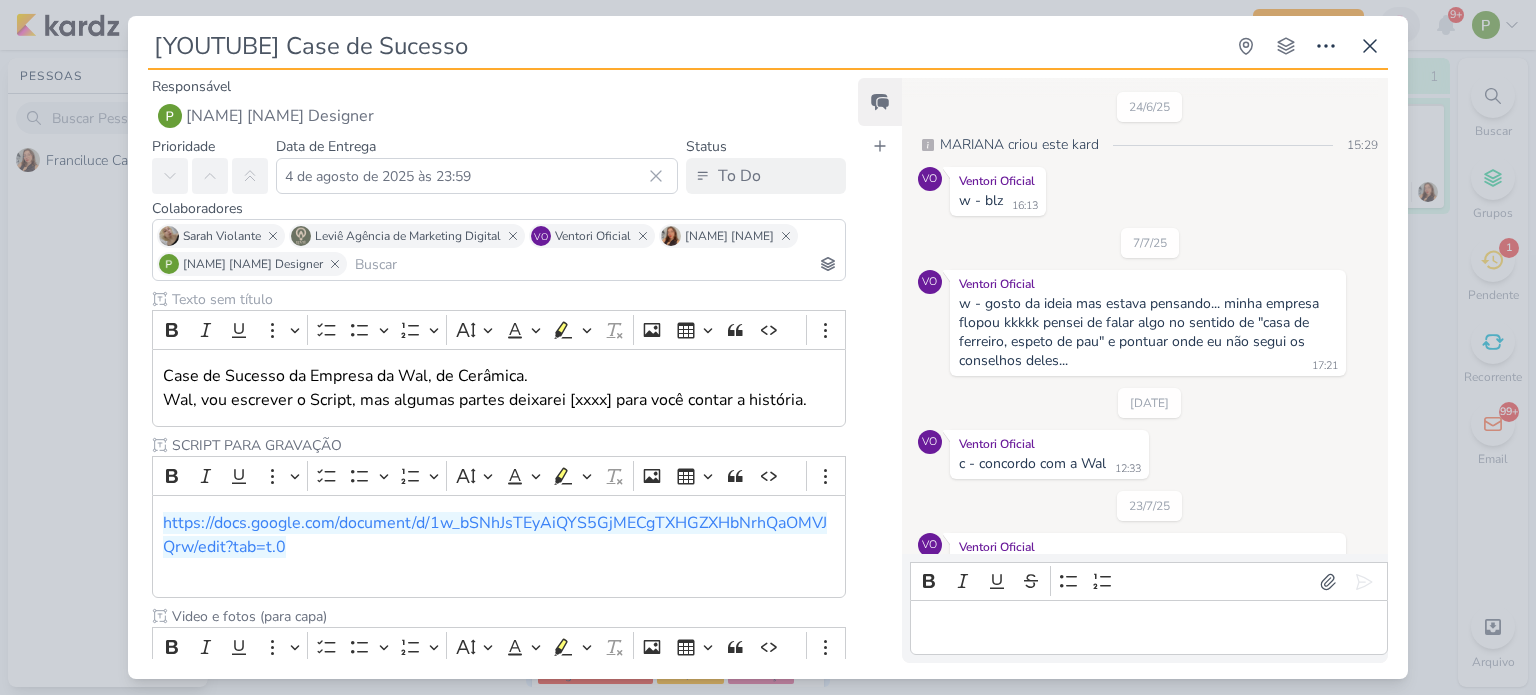 scroll, scrollTop: 332, scrollLeft: 0, axis: vertical 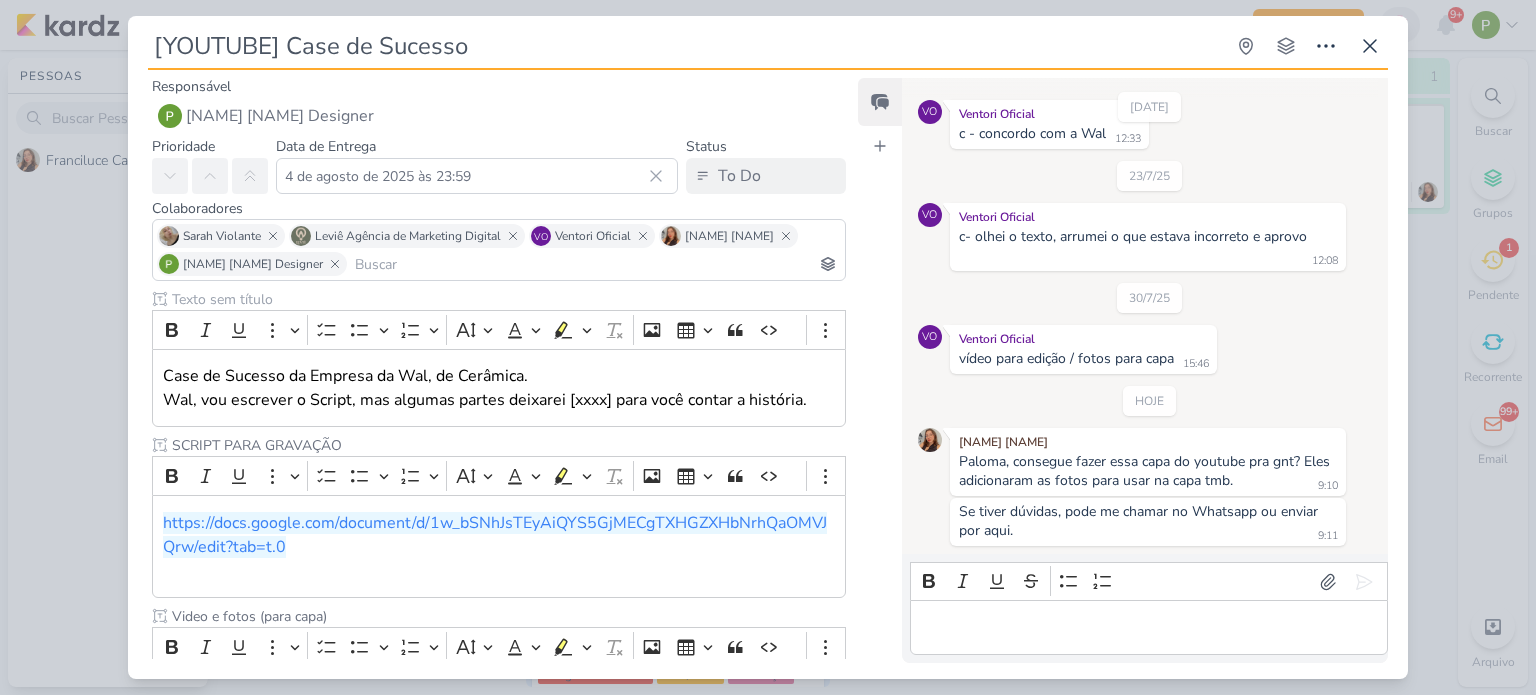 click at bounding box center (1148, 628) 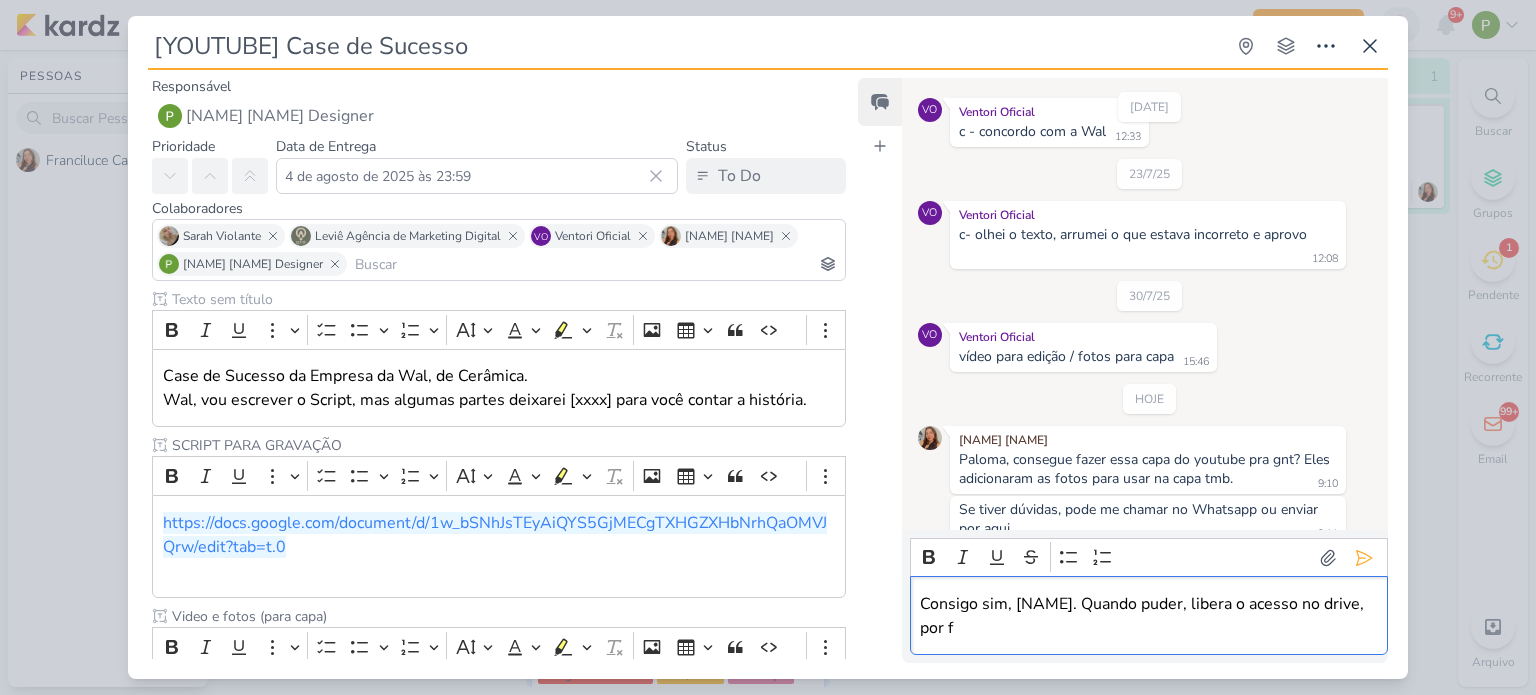 scroll, scrollTop: 356, scrollLeft: 0, axis: vertical 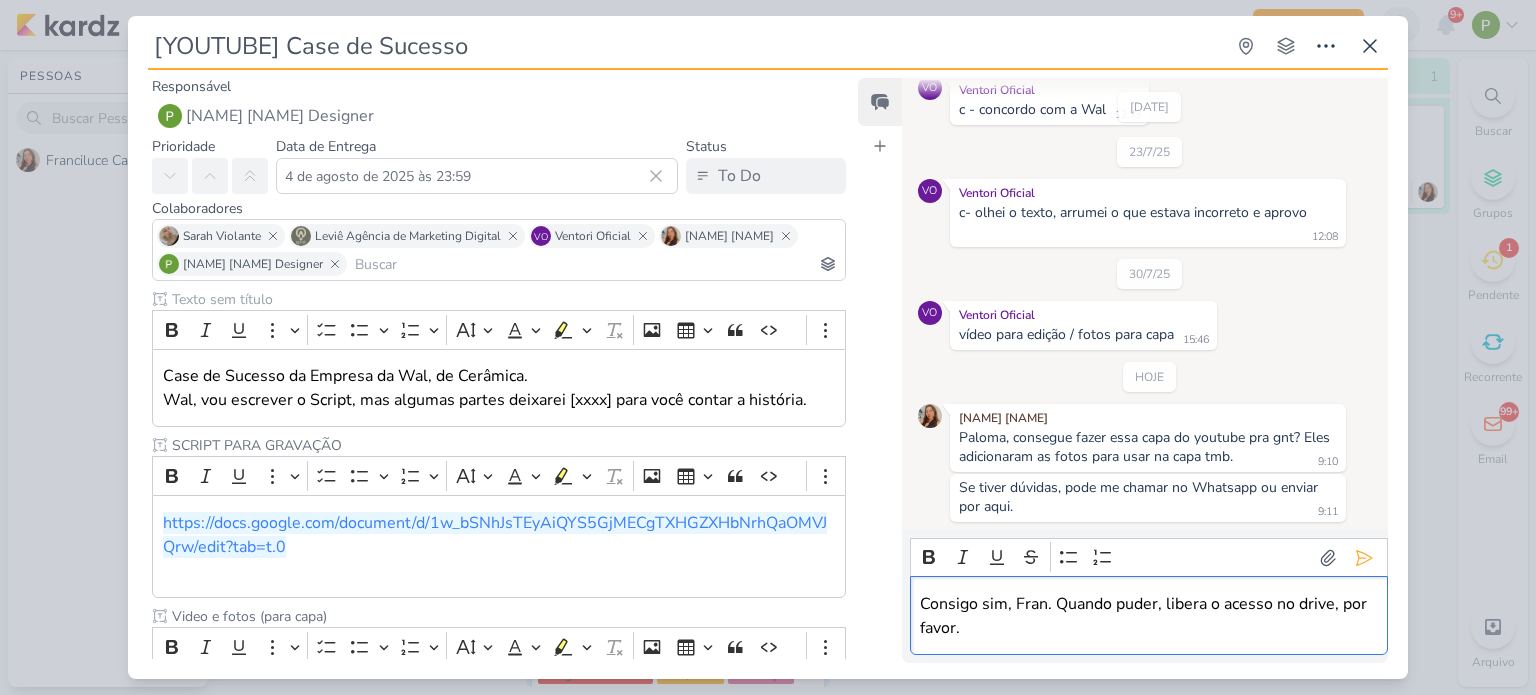 click on "Bold Italic Underline Strikethrough Bulleted List Numbered List" at bounding box center (1149, 557) 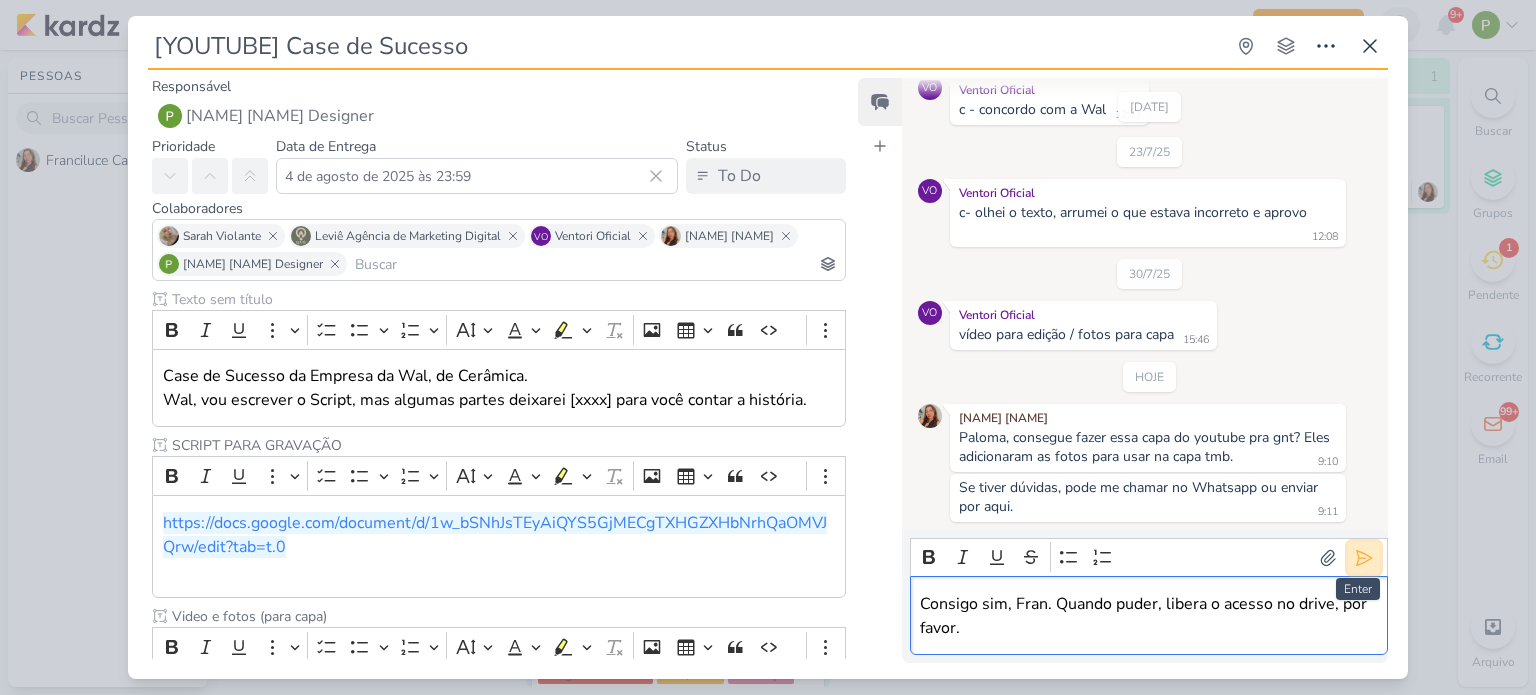 click at bounding box center [1364, 558] 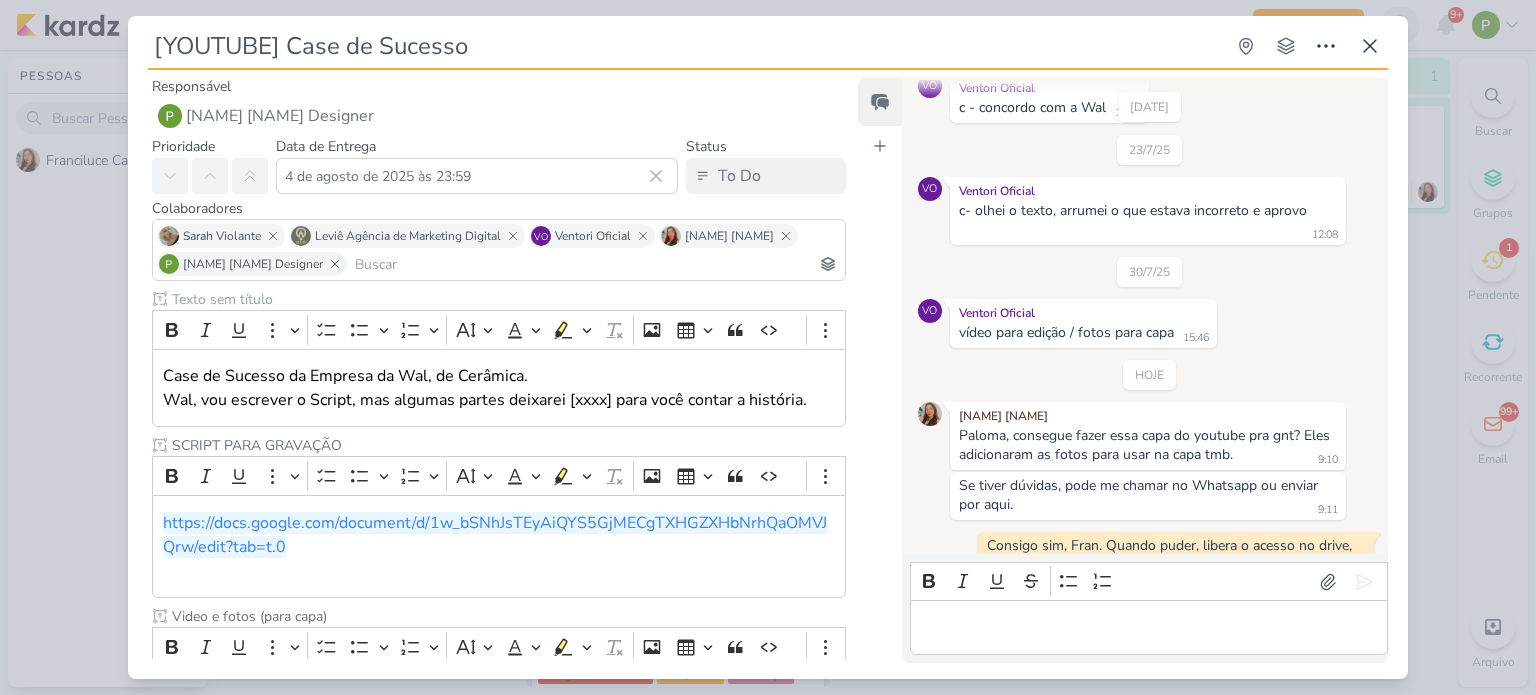 scroll, scrollTop: 392, scrollLeft: 0, axis: vertical 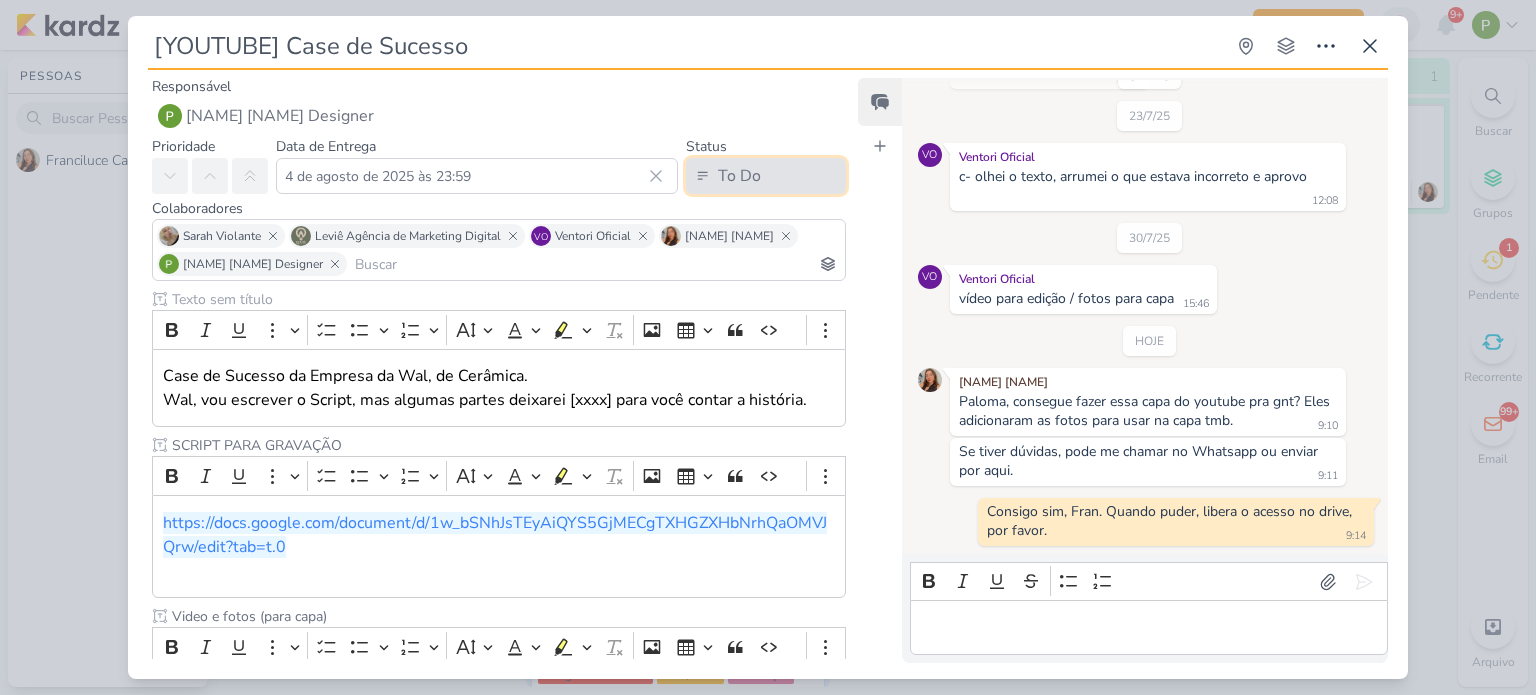 click on "To Do" at bounding box center [739, 176] 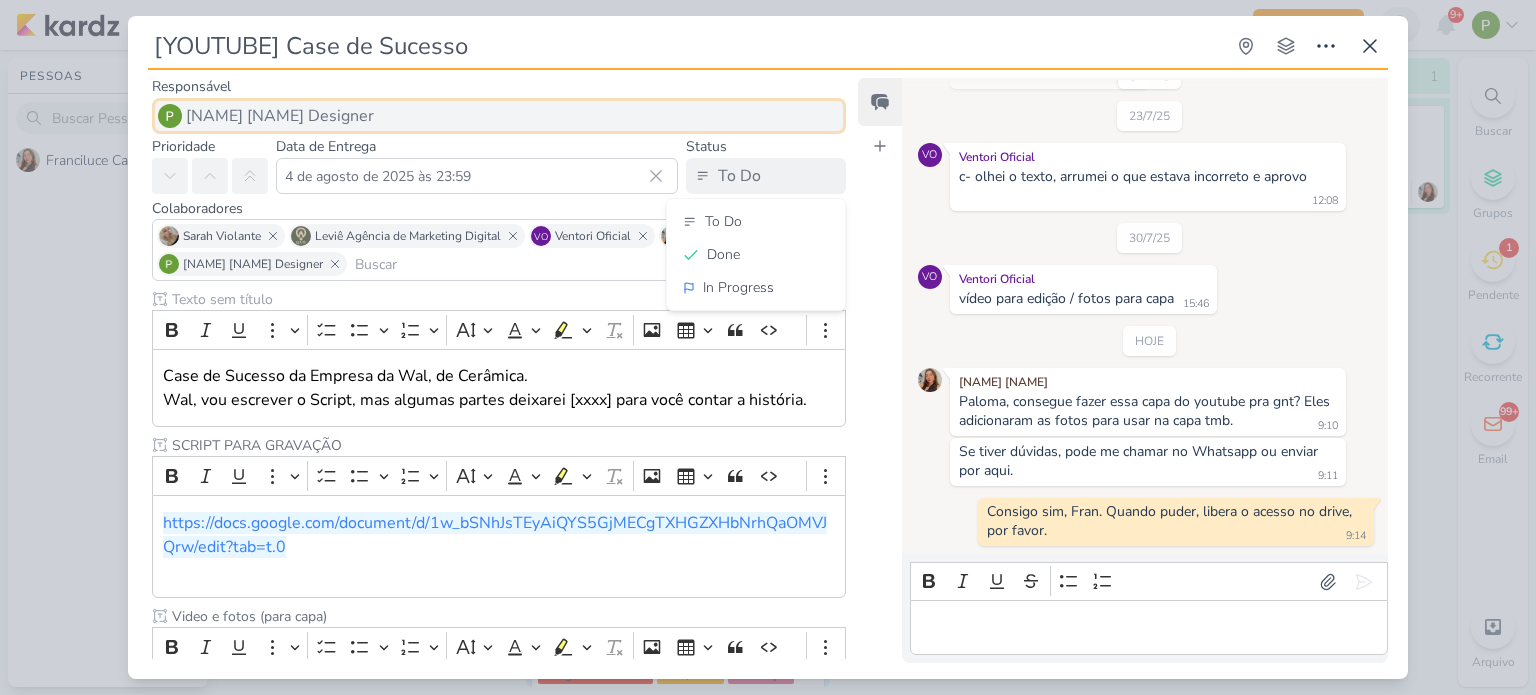 click on "[PERSON]" at bounding box center [499, 116] 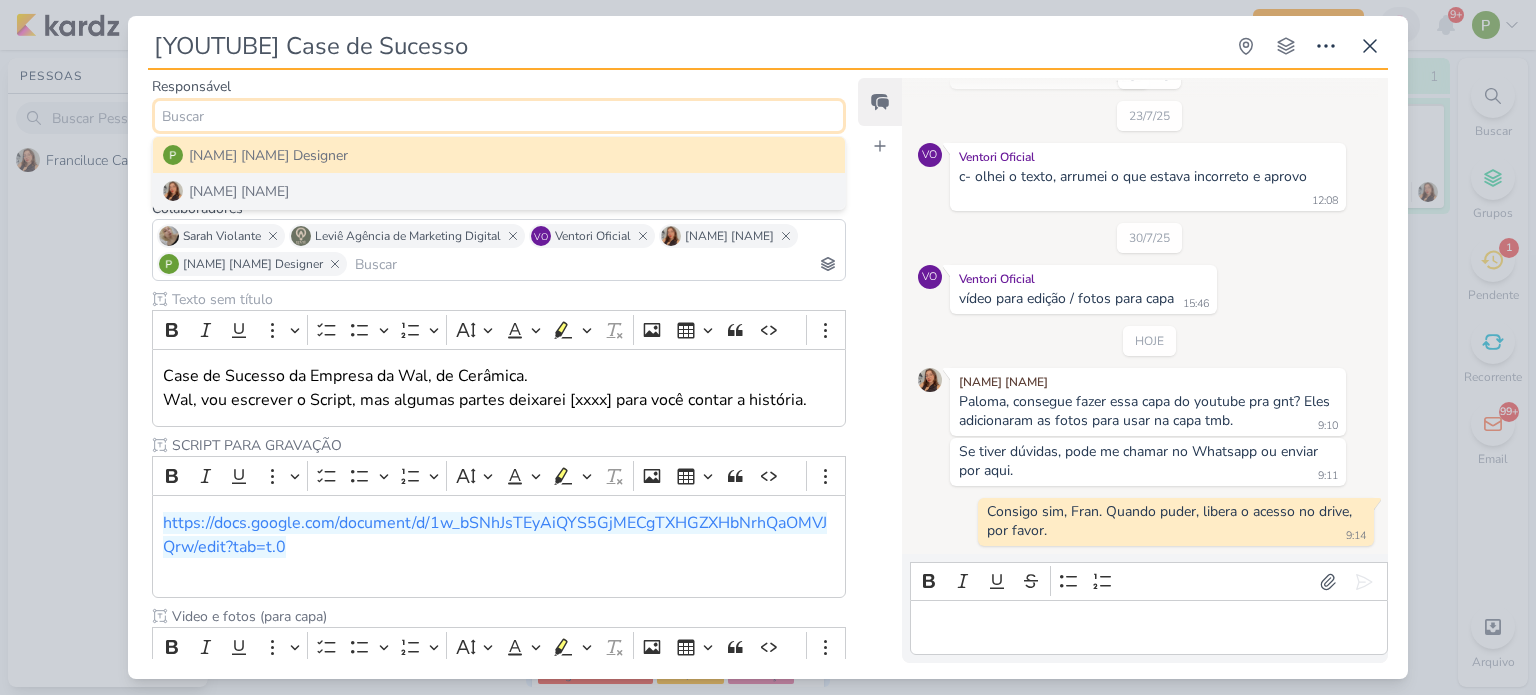 click on "[YOUTUBE] Case de Sucesso
Criado por MARIANA" at bounding box center (768, 347) 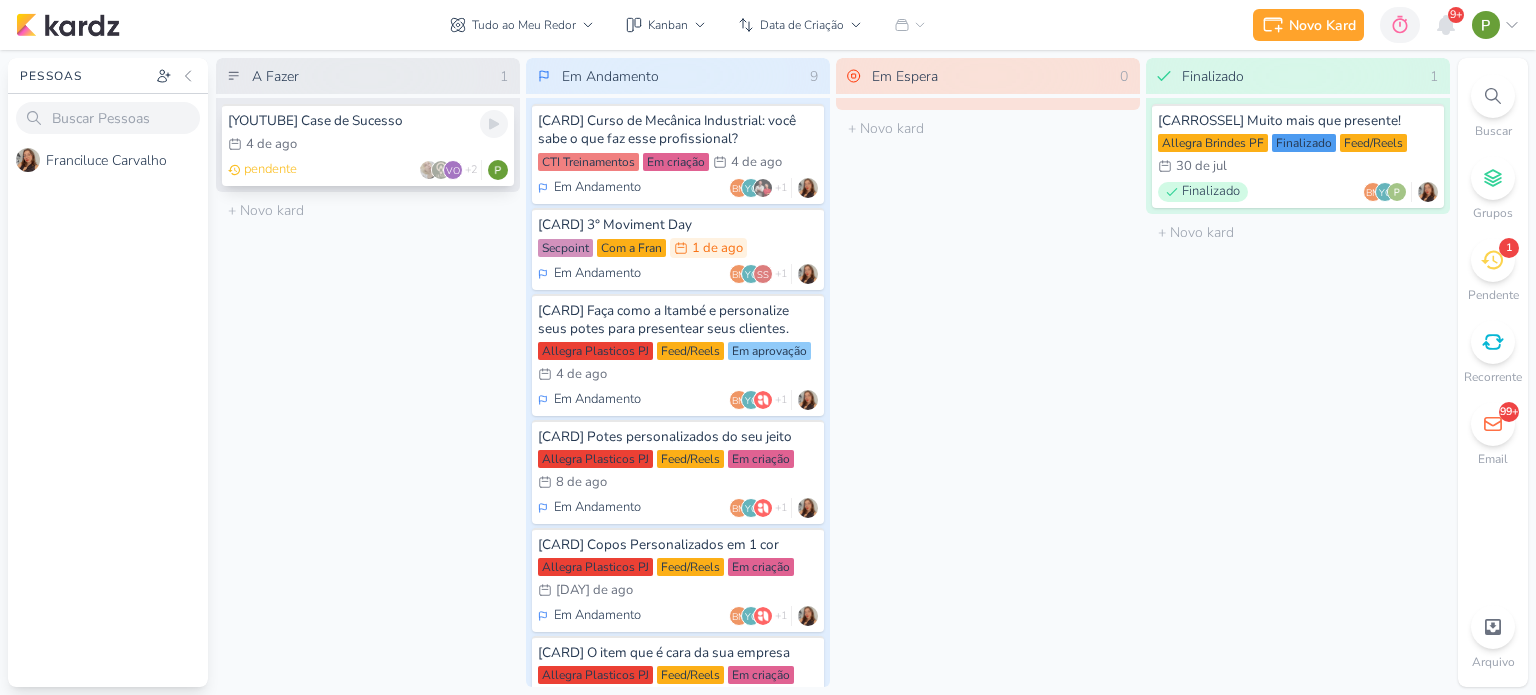 click on "4/8
4 de ago" at bounding box center [368, 145] 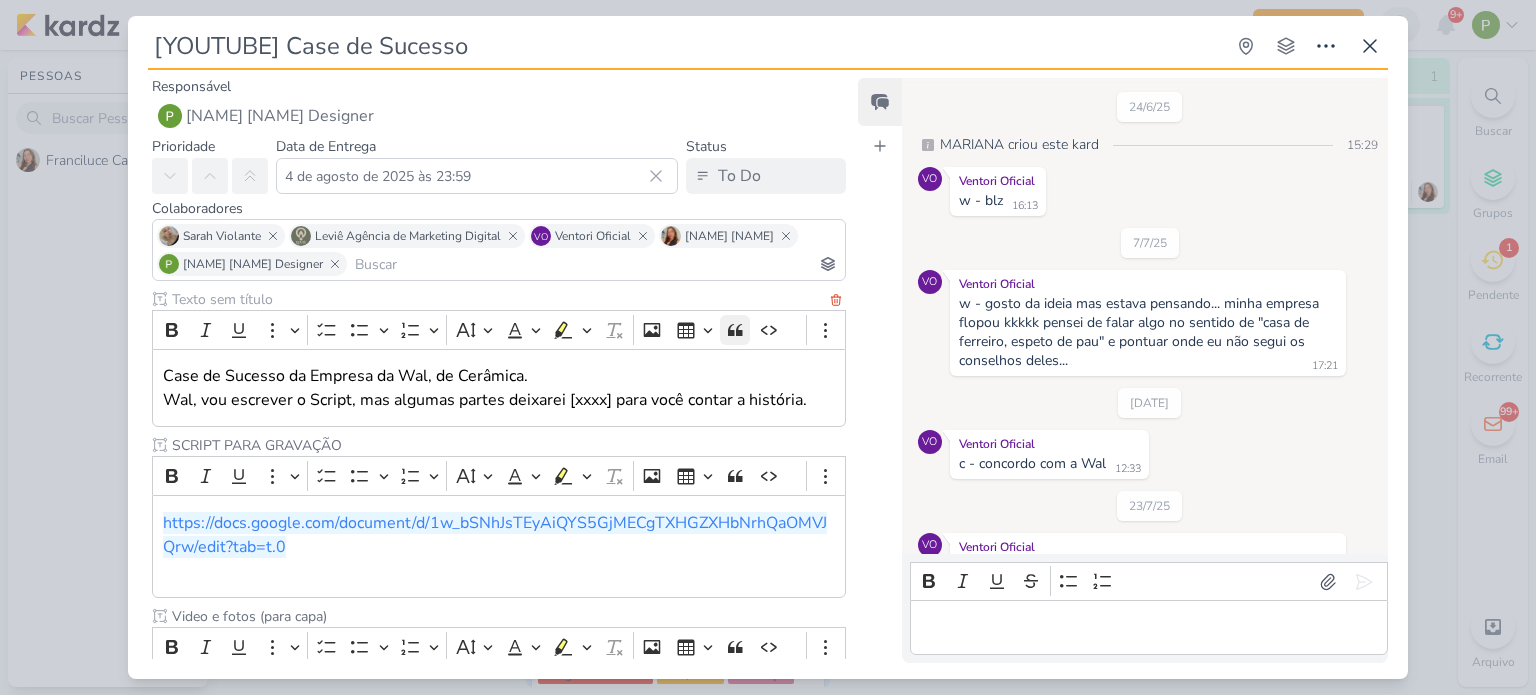 scroll, scrollTop: 392, scrollLeft: 0, axis: vertical 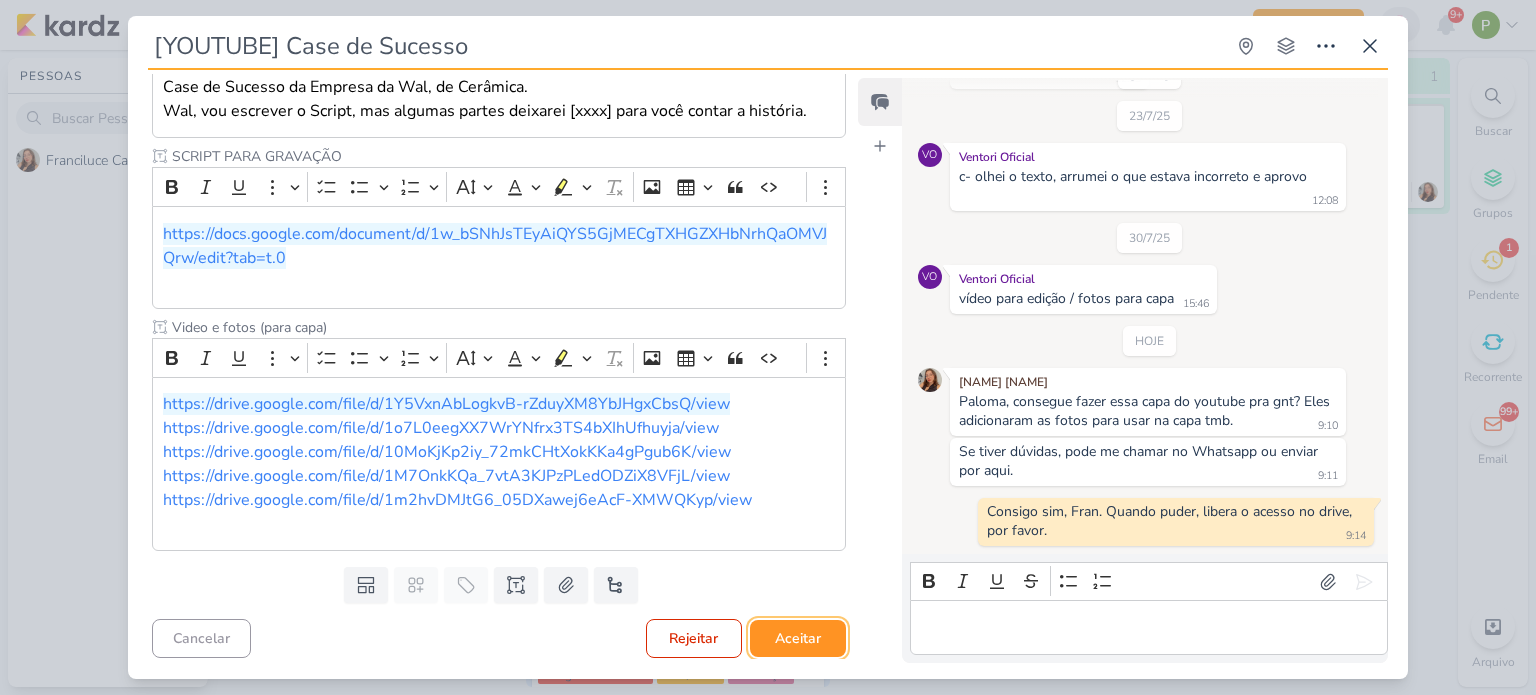 click on "Aceitar" at bounding box center (798, 638) 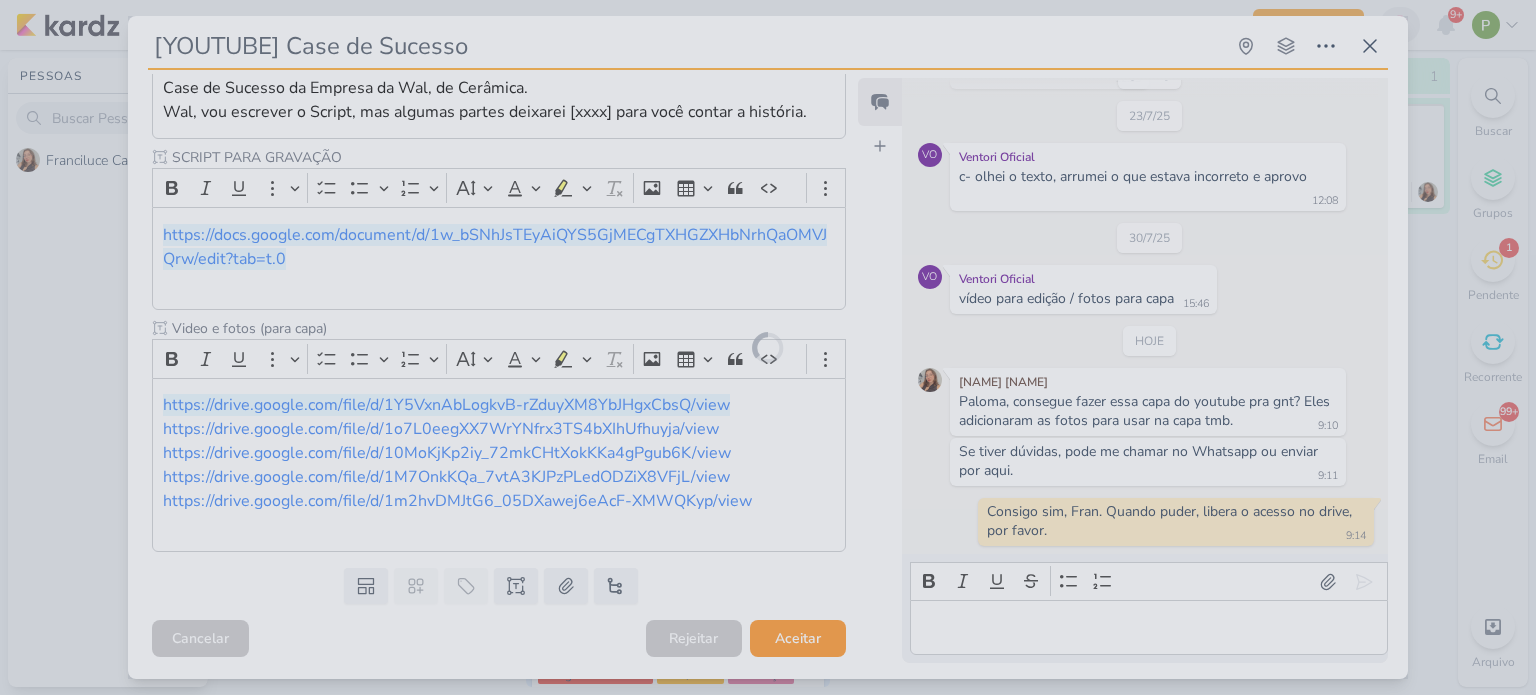 scroll, scrollTop: 289, scrollLeft: 0, axis: vertical 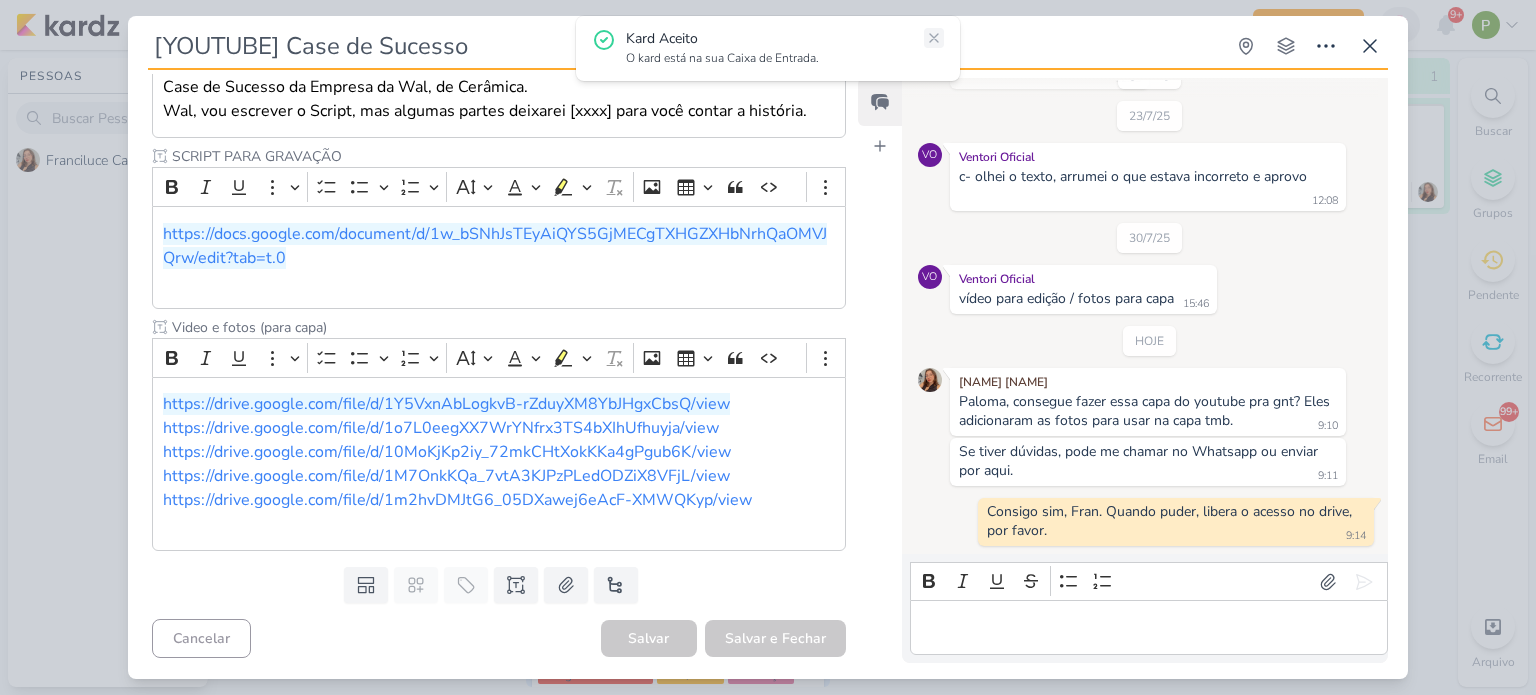 click at bounding box center [934, 38] 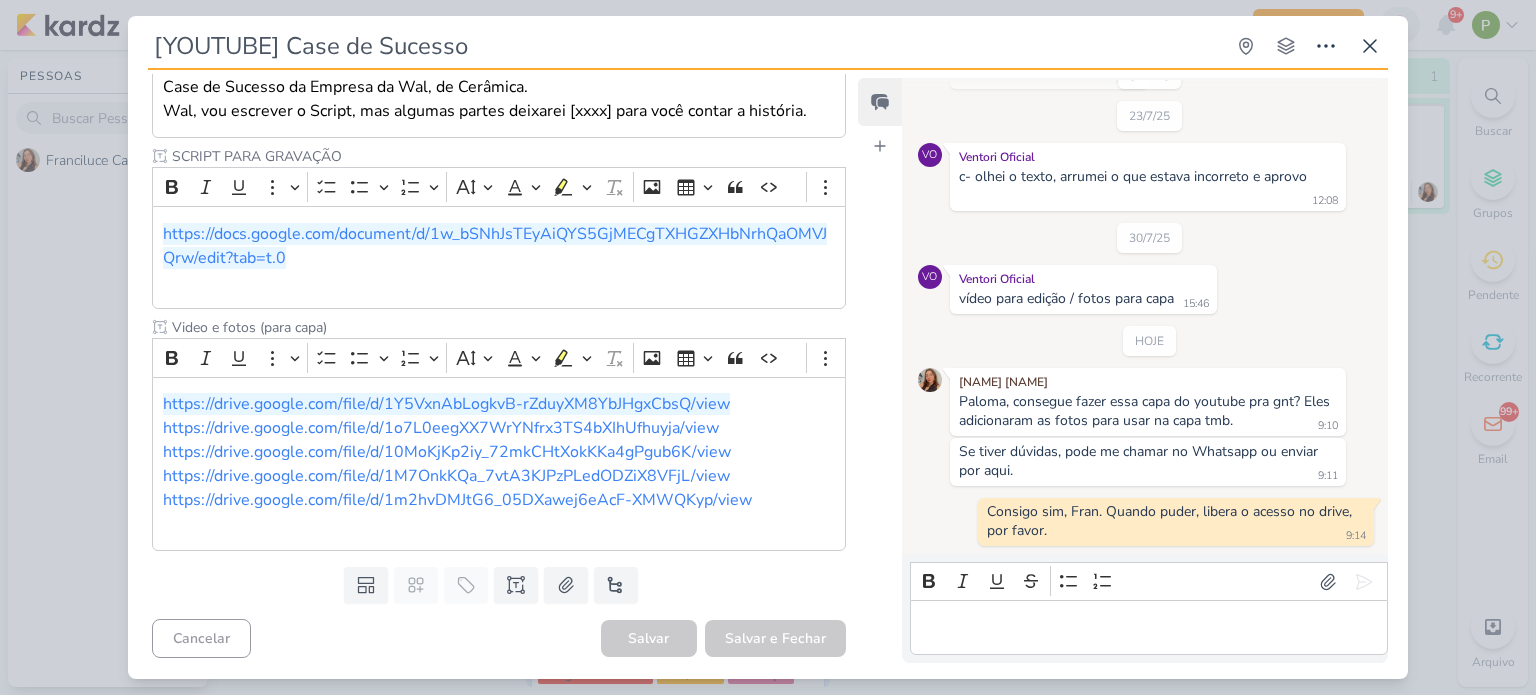 click on "[YOUTUBE] Case de Sucesso
Criado por MARIANA" at bounding box center [768, 347] 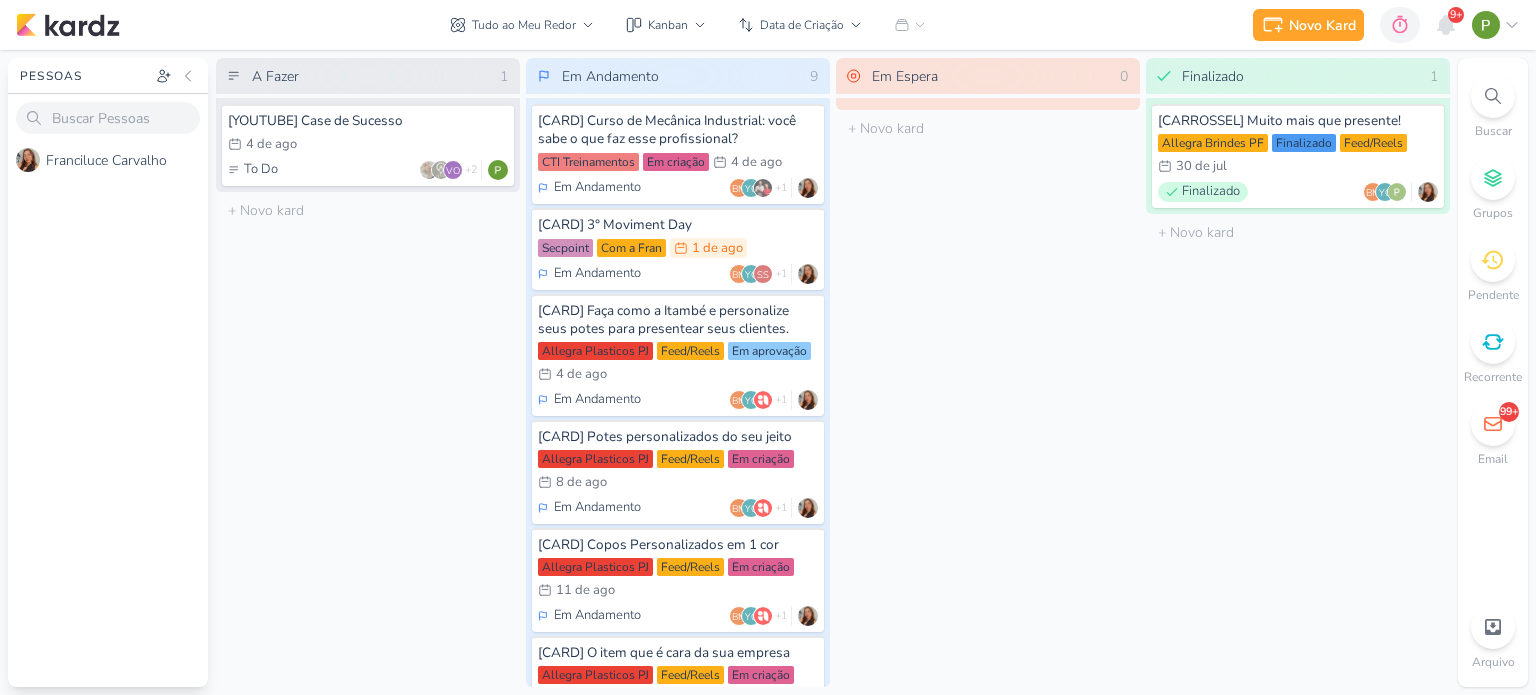 scroll, scrollTop: 0, scrollLeft: 0, axis: both 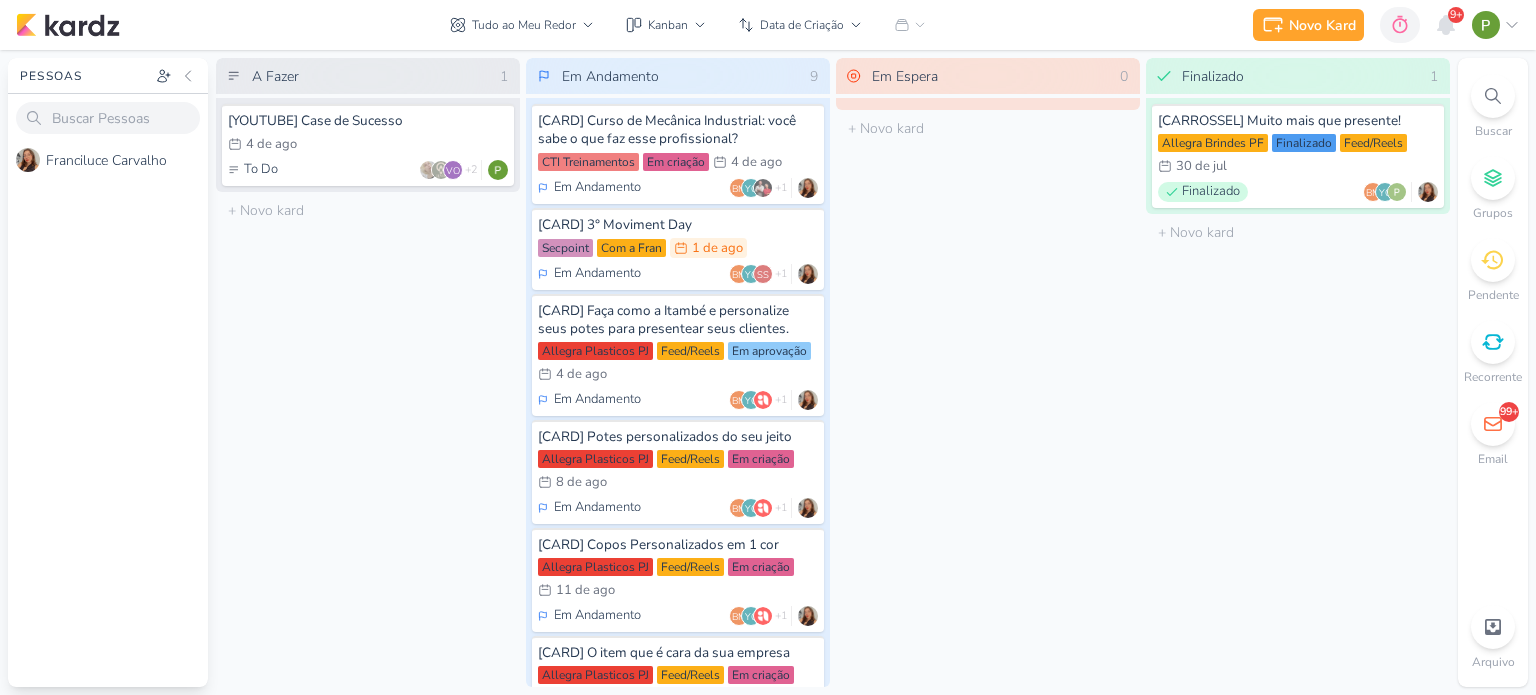 click on "9+" at bounding box center [1456, 15] 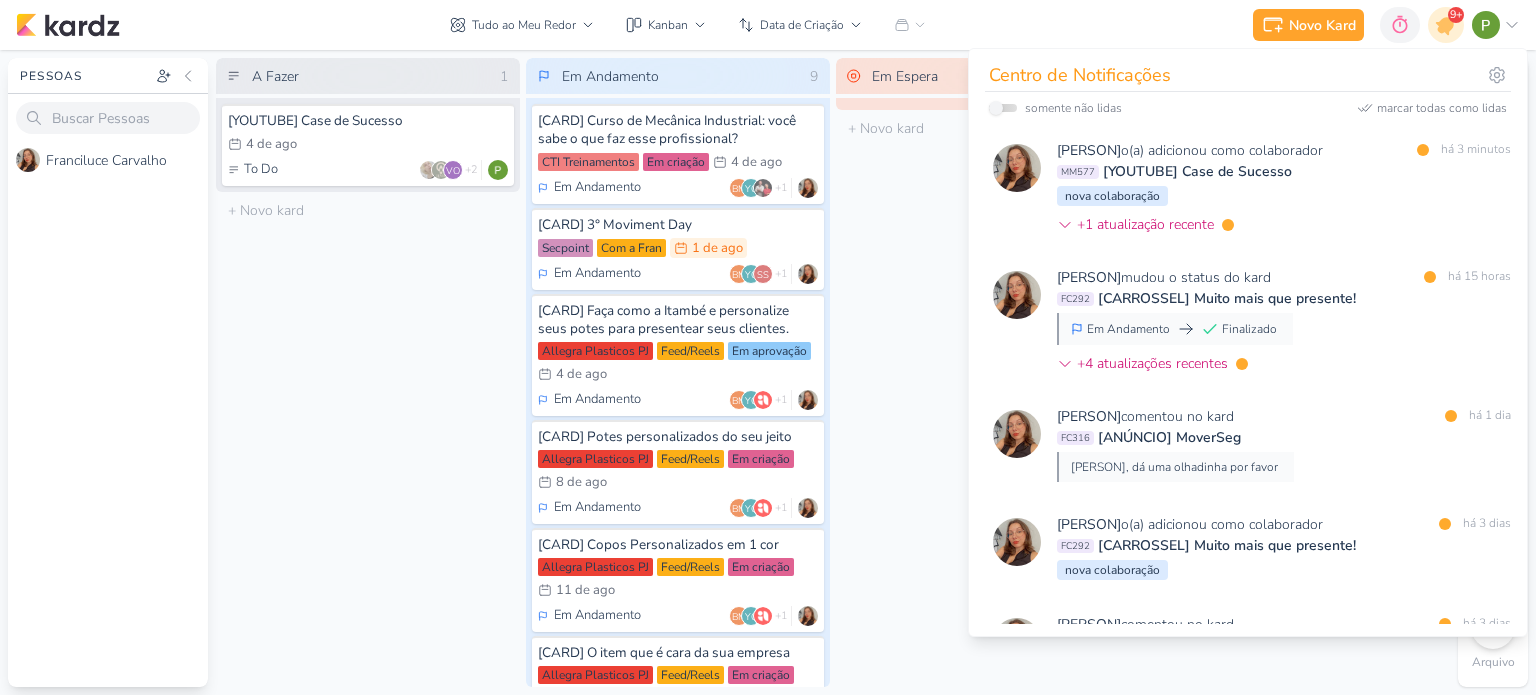 click on "9+" at bounding box center [1456, 15] 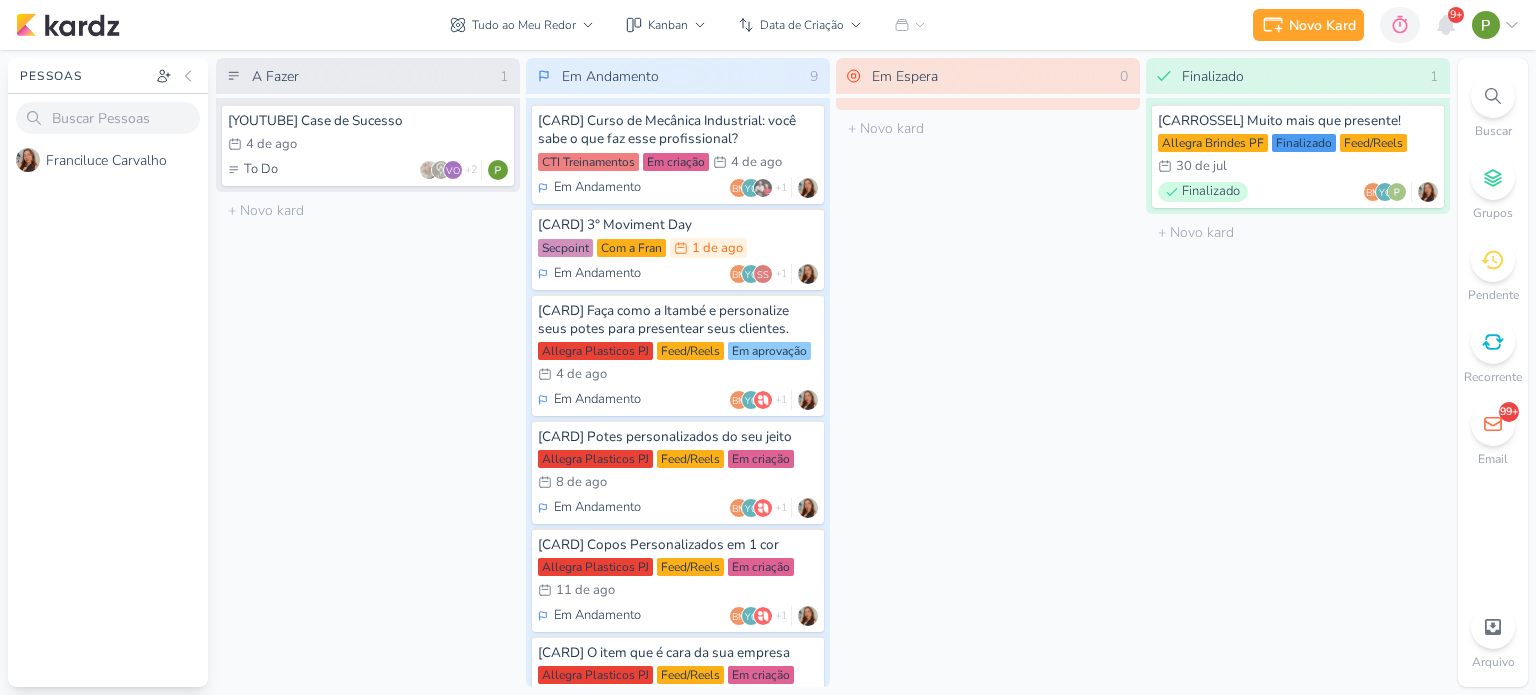 click 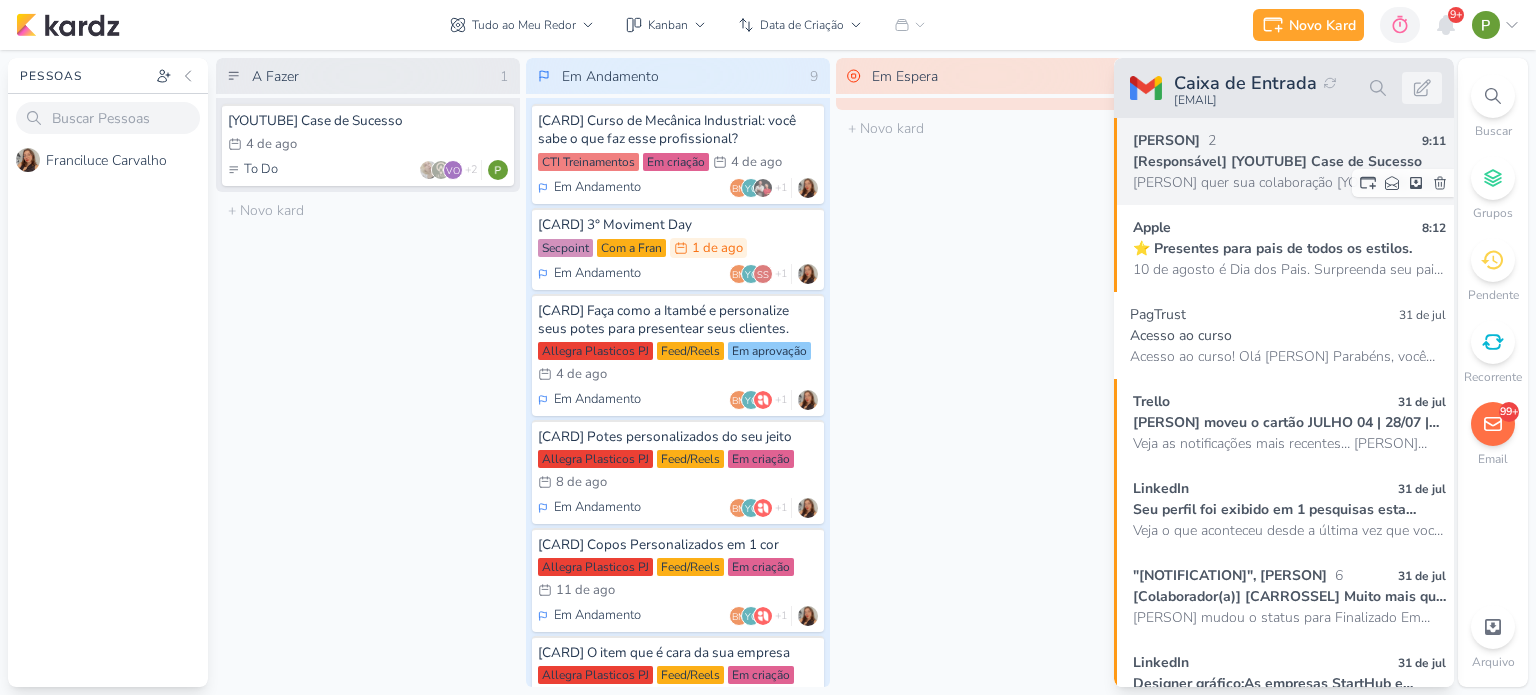 click on "[Responsável] [YOUTUBE] Case de Sucesso" at bounding box center (1289, 161) 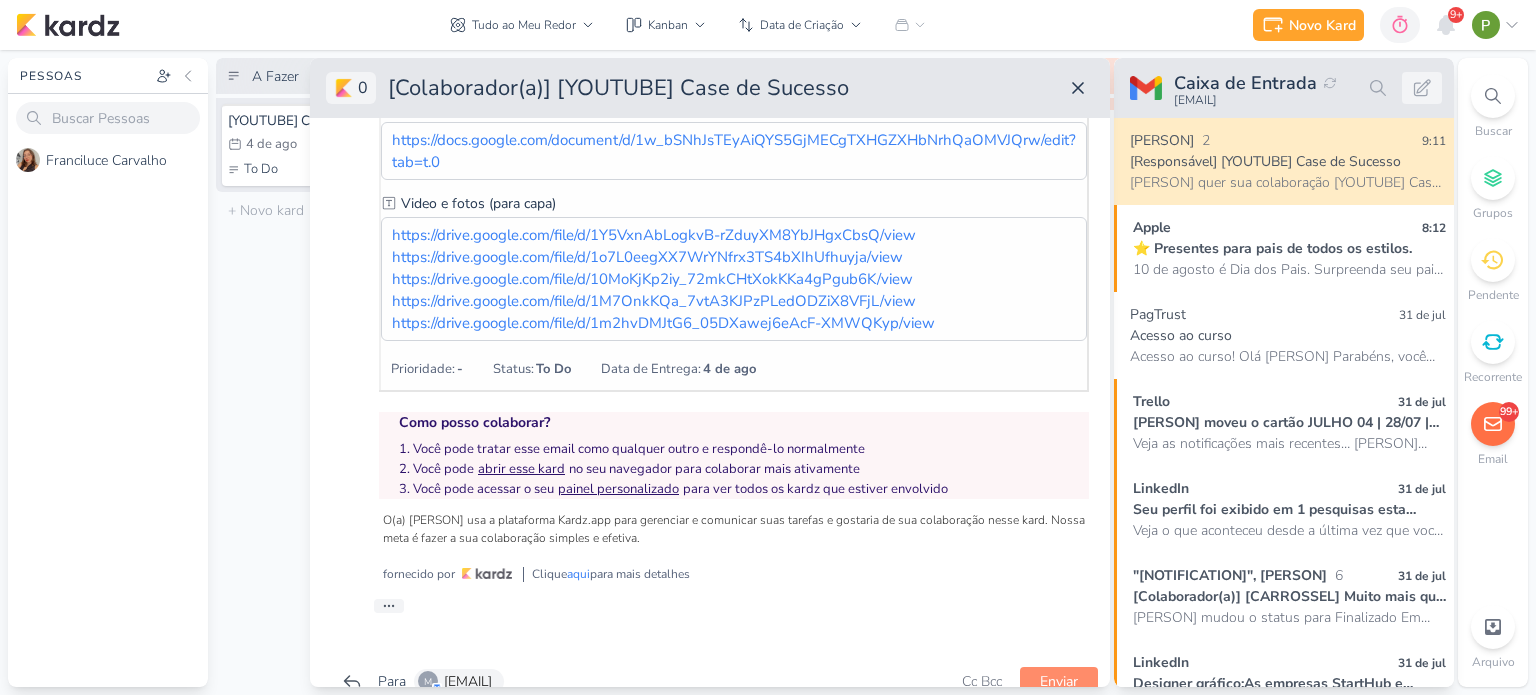 scroll, scrollTop: 409, scrollLeft: 0, axis: vertical 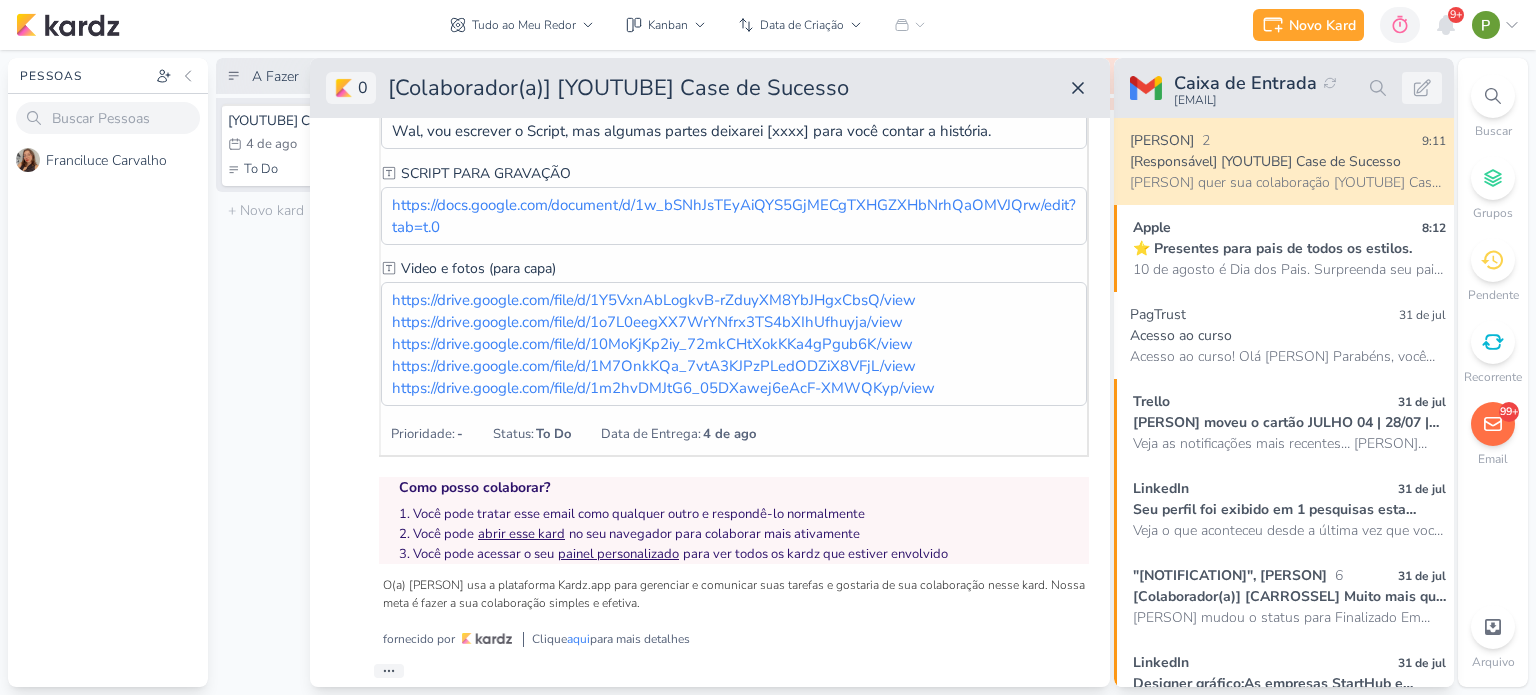 click on "A Fazer
1
[YOUTUBE] Case de Sucesso
4/8
4 de ago
To Do" at bounding box center [368, 372] 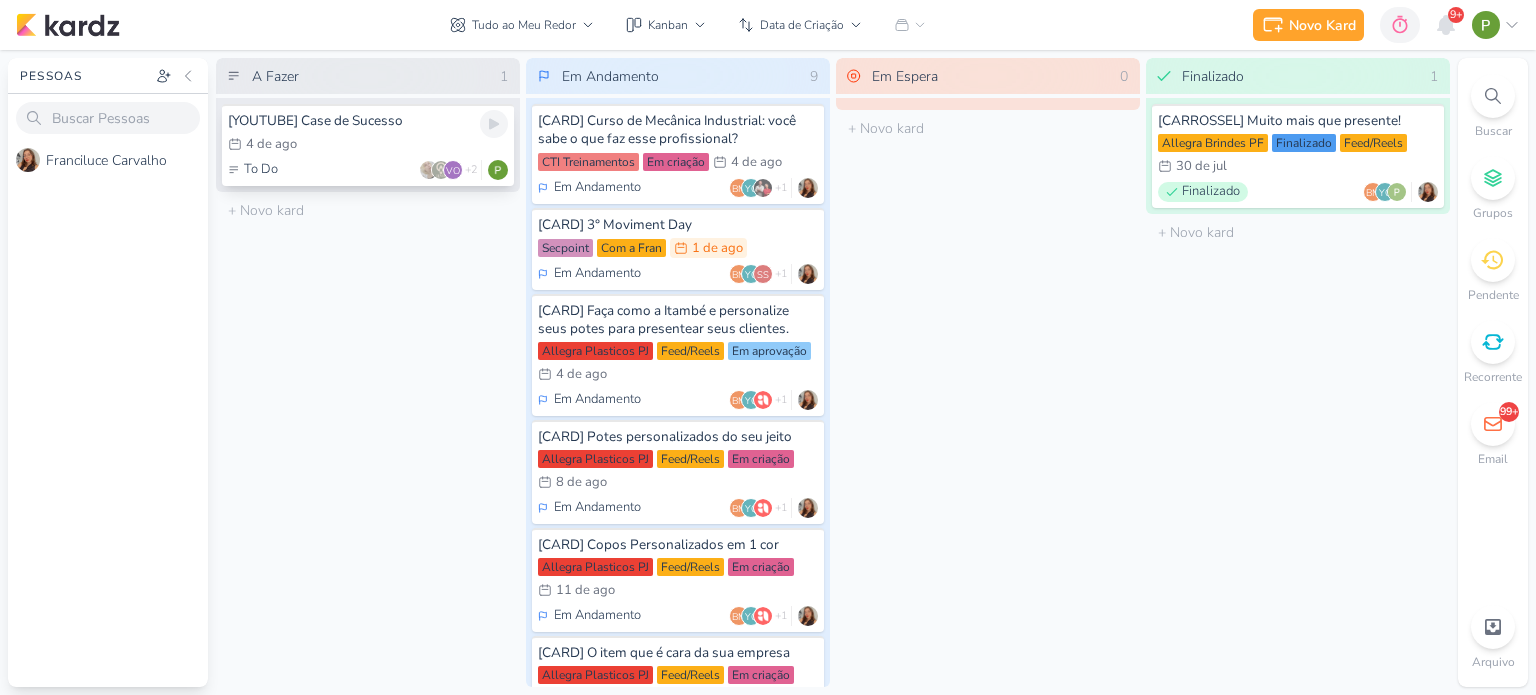 click on "4/8
4 de ago" at bounding box center [368, 145] 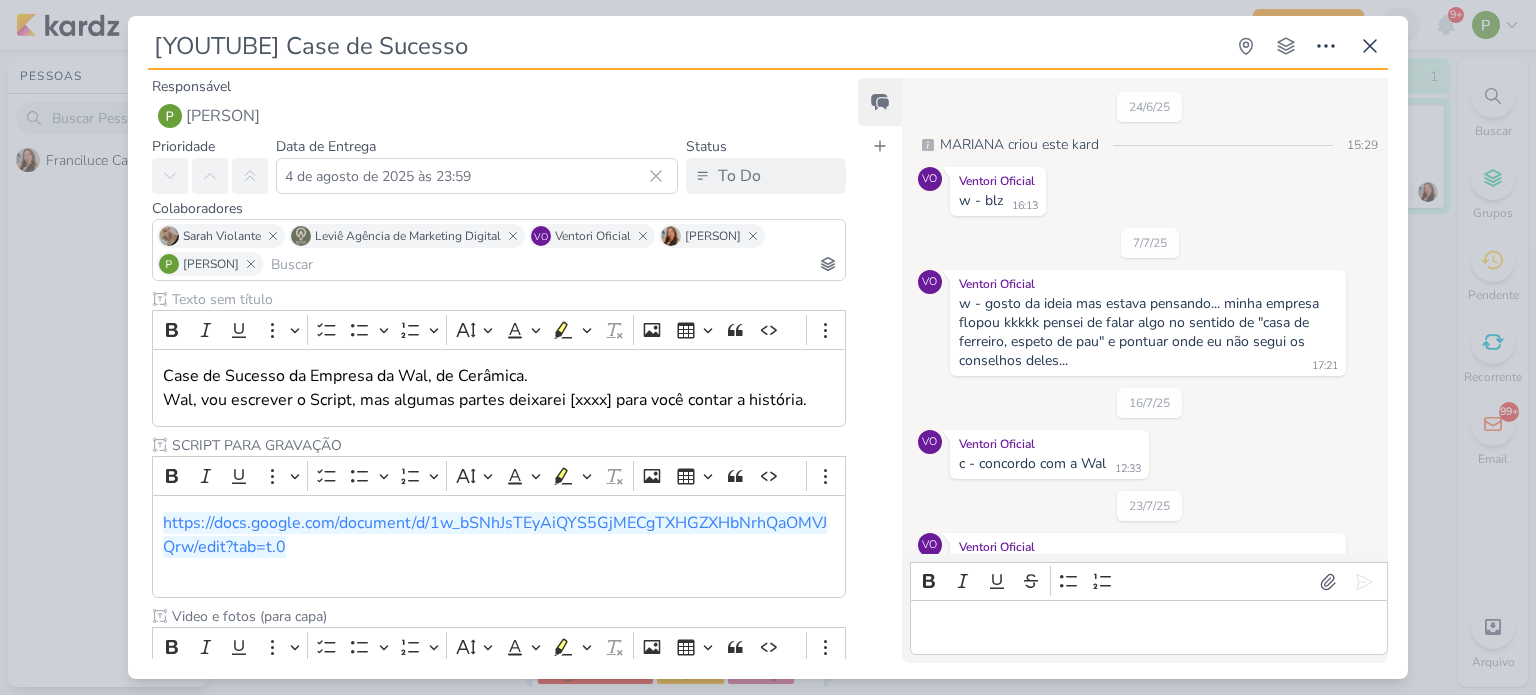 scroll, scrollTop: 392, scrollLeft: 0, axis: vertical 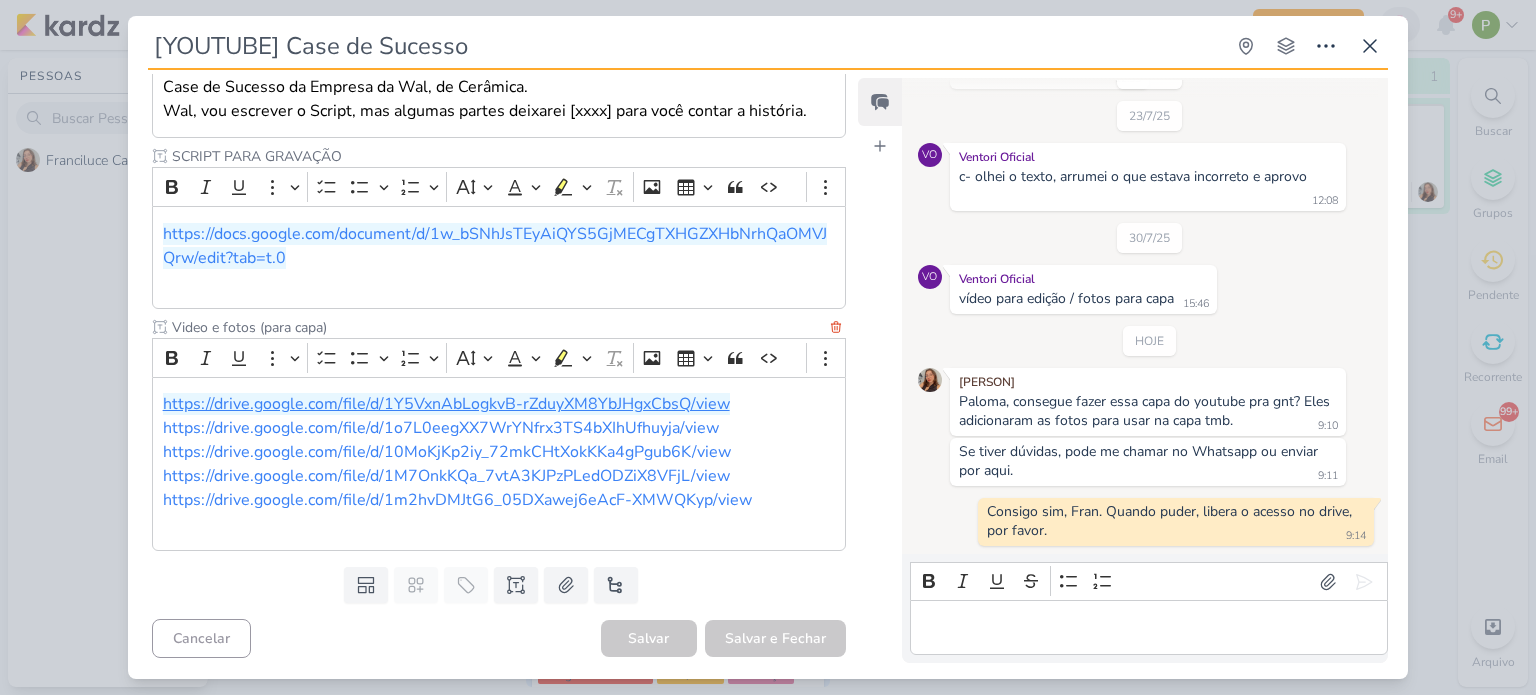 click on "https://drive.google.com/file/d/1Y5VxnAbLogkvB-rZduyXM8YbJHgxCbsQ/view" at bounding box center [446, 404] 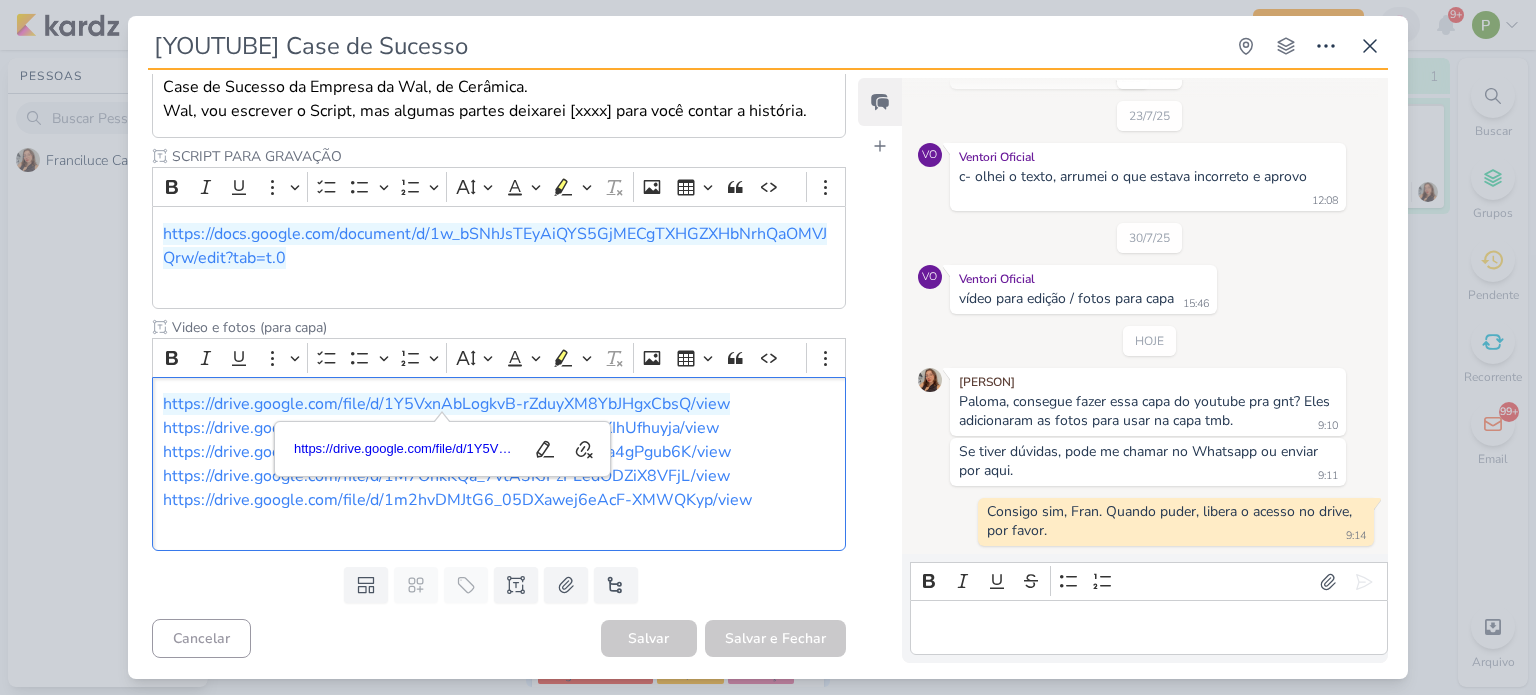 click on "[YOUTUBE] Case de Sucesso
Criado por MARIANA" at bounding box center [768, 347] 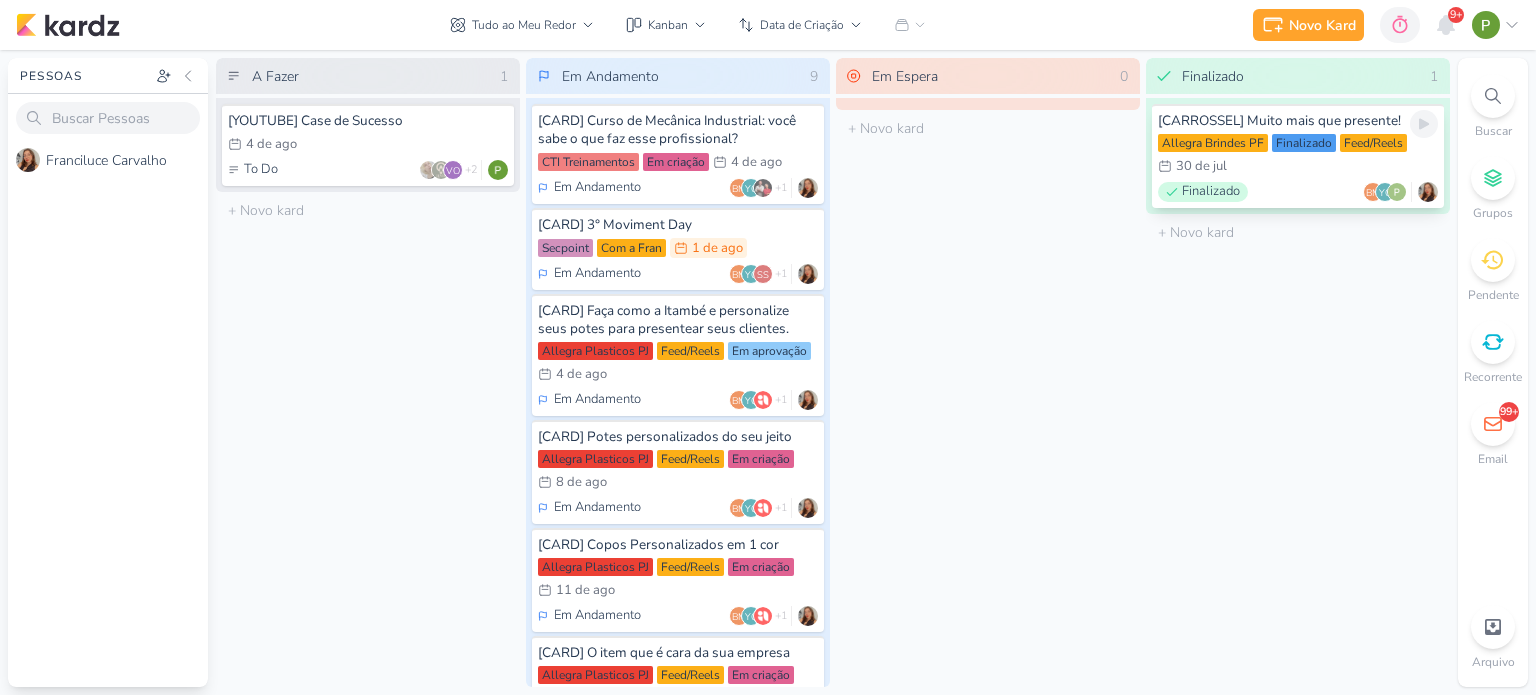 click on "[PERSON] PF
Finalizado
Feed/Reels
30/7
30 de jul" at bounding box center (1298, 156) 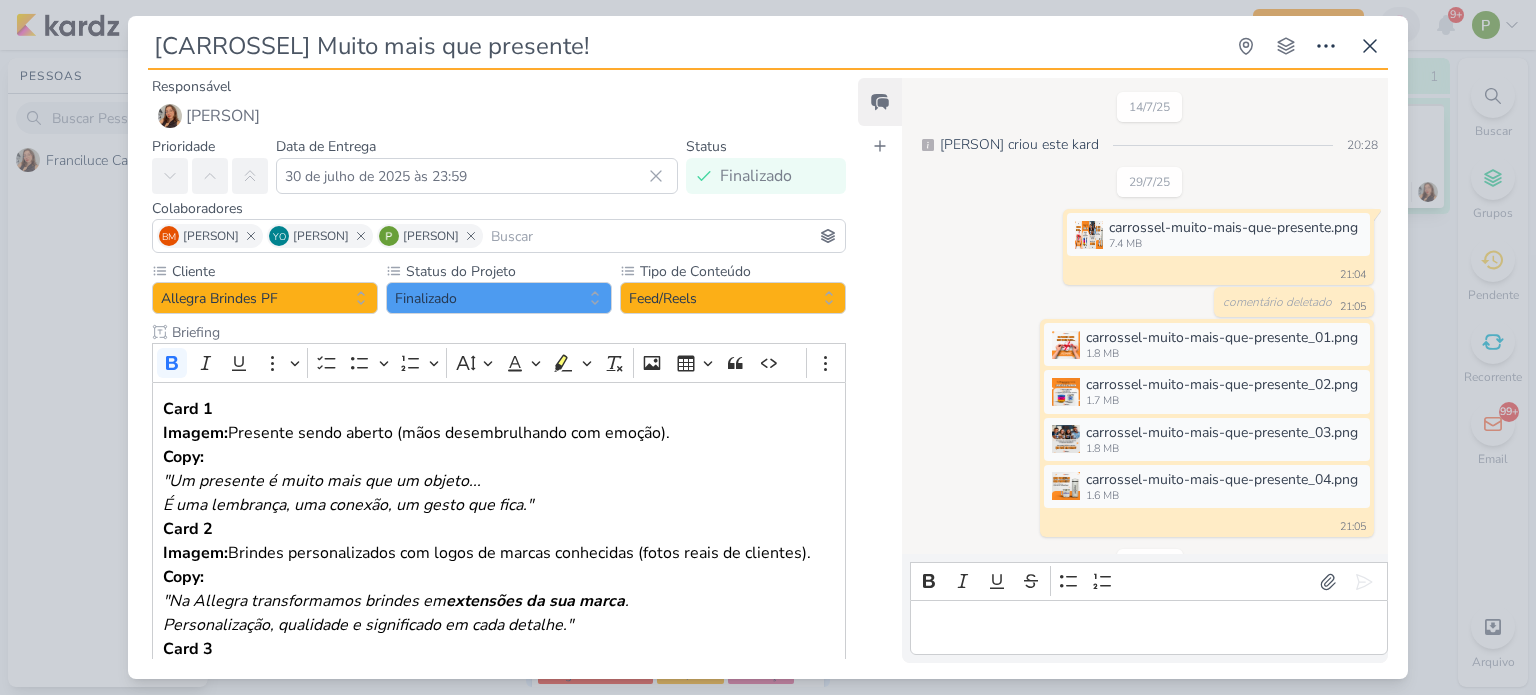 scroll, scrollTop: 622, scrollLeft: 0, axis: vertical 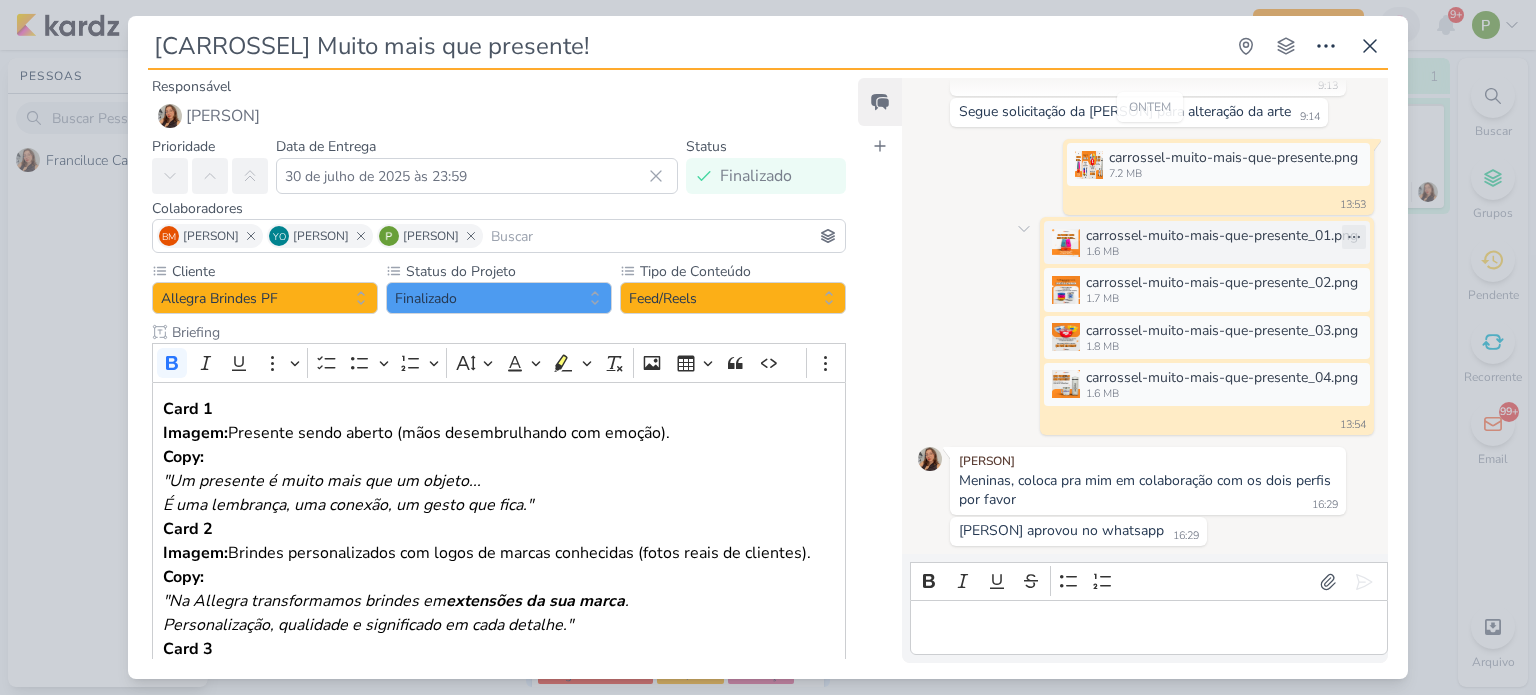 click on "carrossel-muito-mais-que-presente_01.png" at bounding box center (1222, 235) 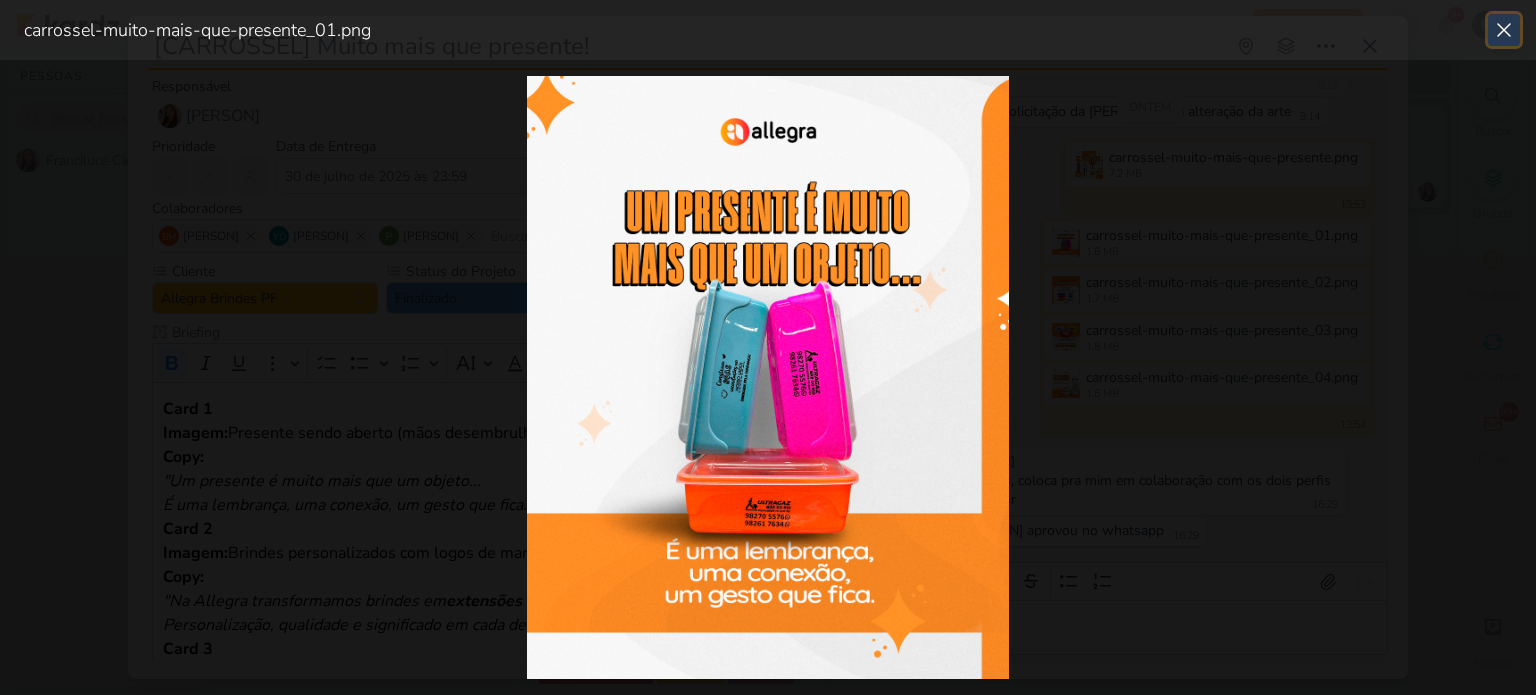 click 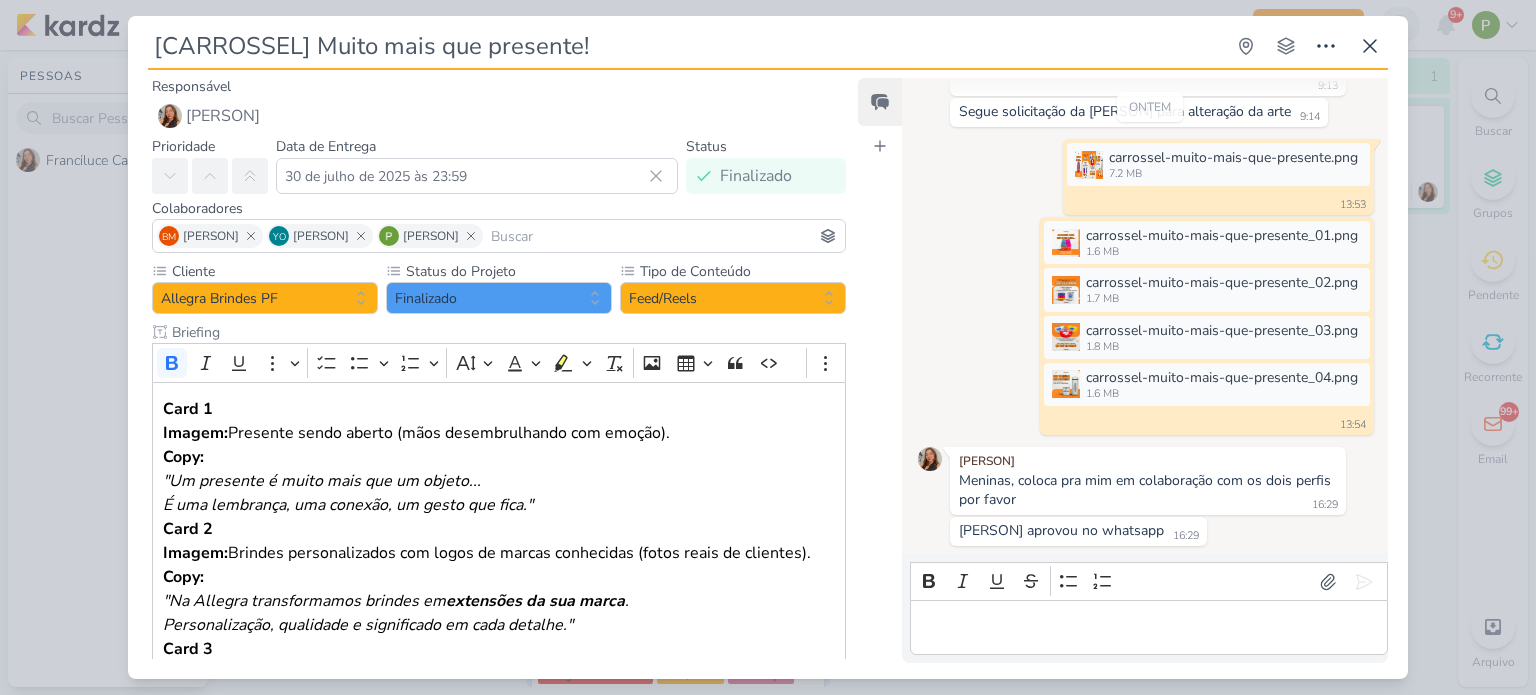 click on "[CARROSSEL] Muito mais que presente!
Criado por [PERSON]" at bounding box center [768, 347] 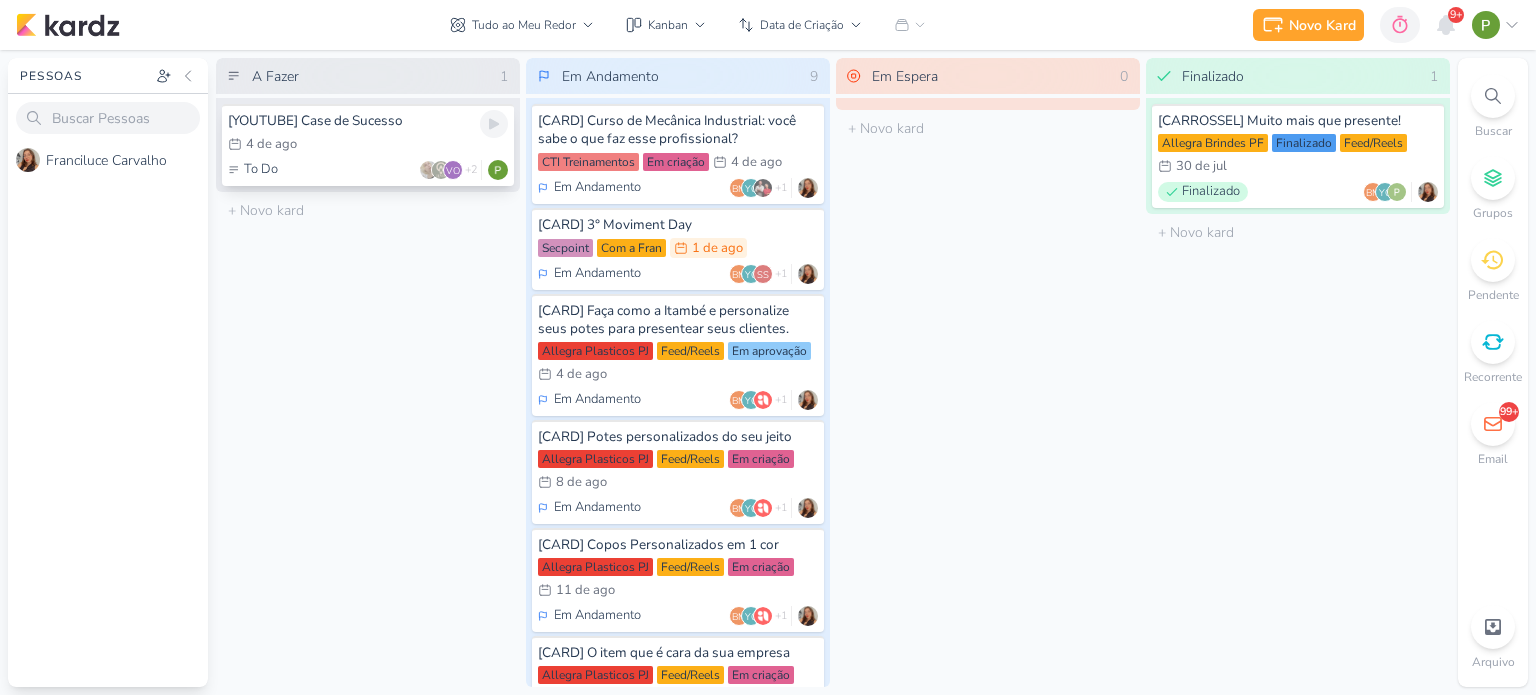 click on "4/8
4 de ago" at bounding box center [368, 145] 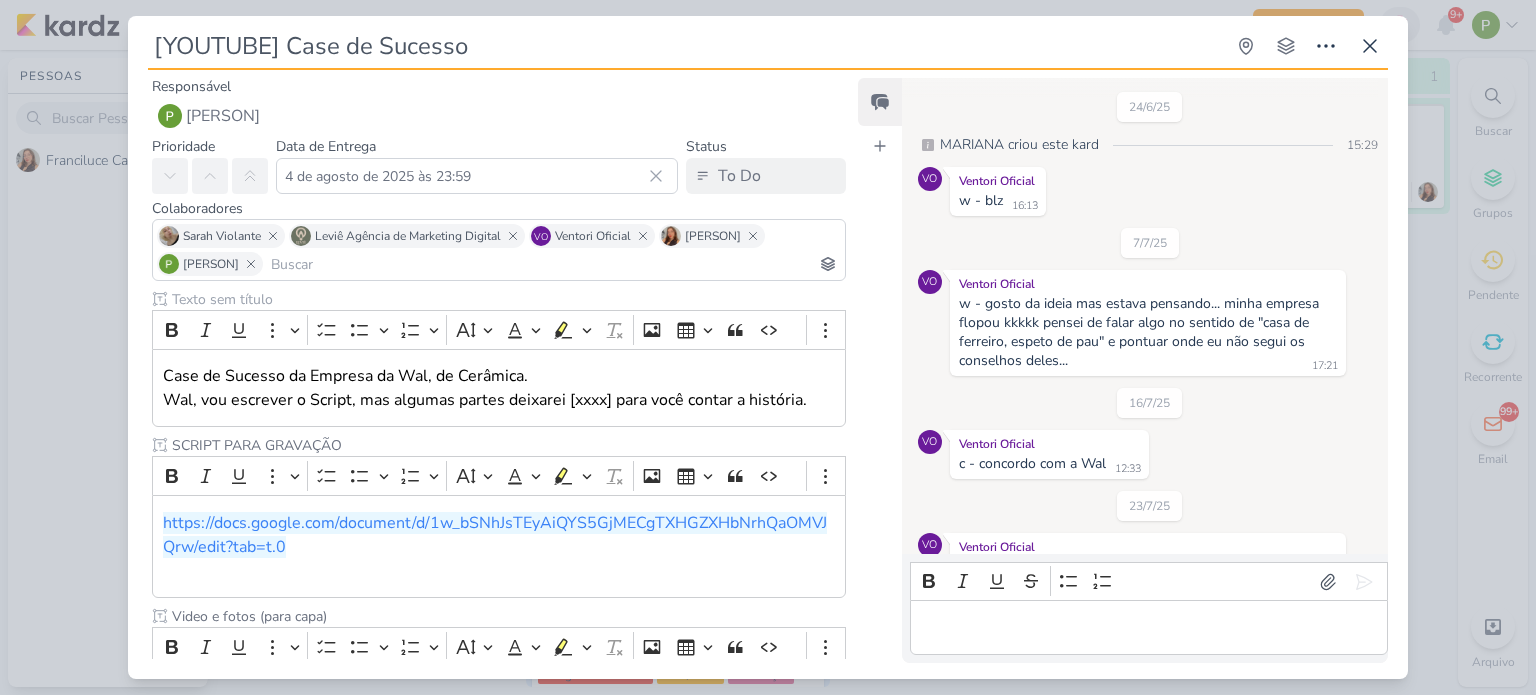 scroll, scrollTop: 392, scrollLeft: 0, axis: vertical 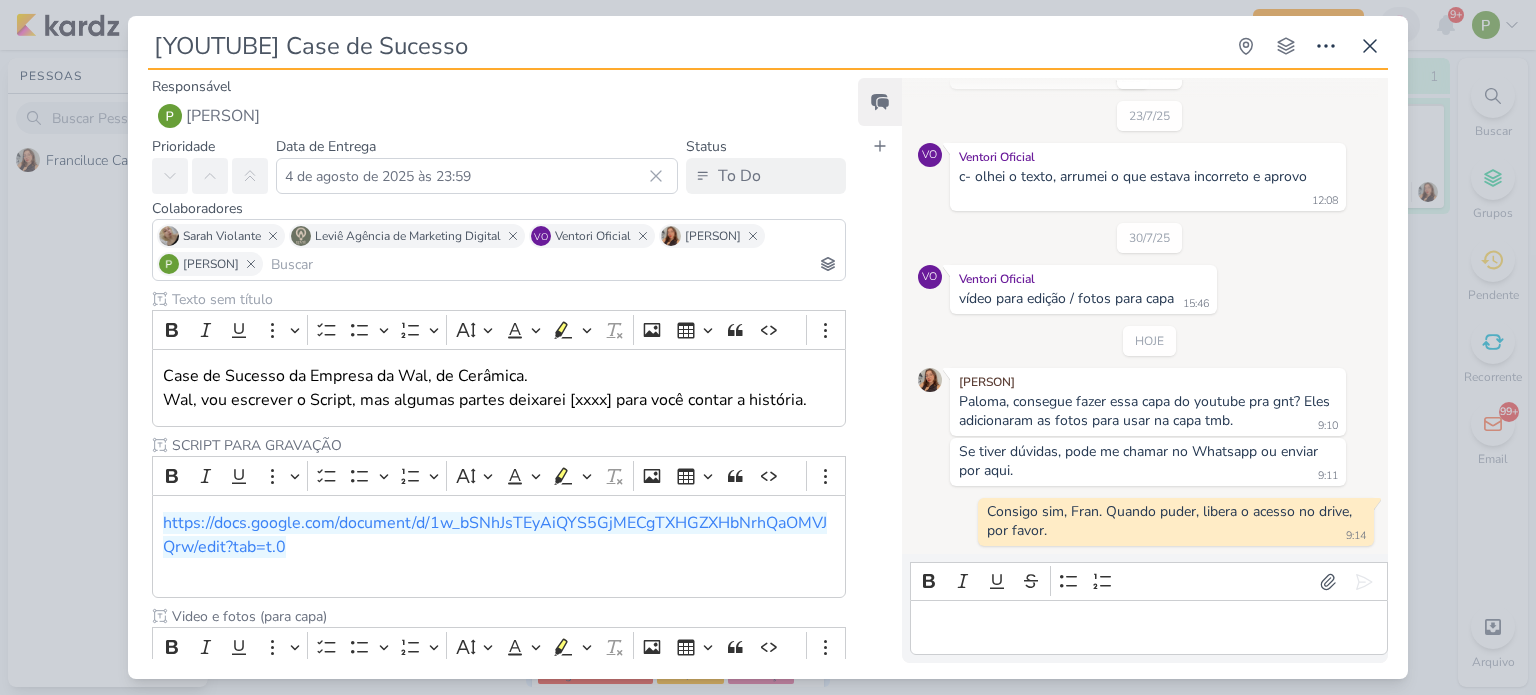 click on "[YOUTUBE] Case de Sucesso
Criado por MARIANA" at bounding box center (768, 347) 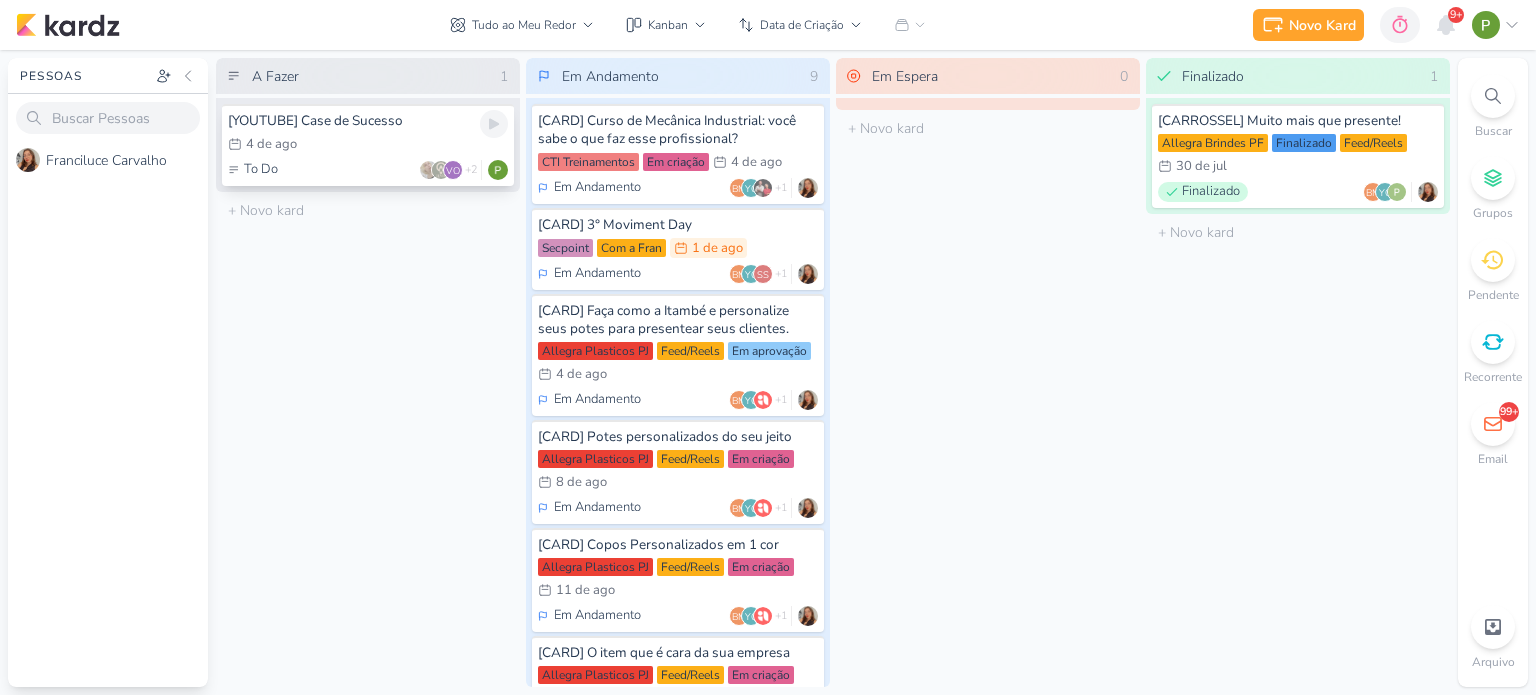 click on "[YOUTUBE] Case de Sucesso" at bounding box center (368, 121) 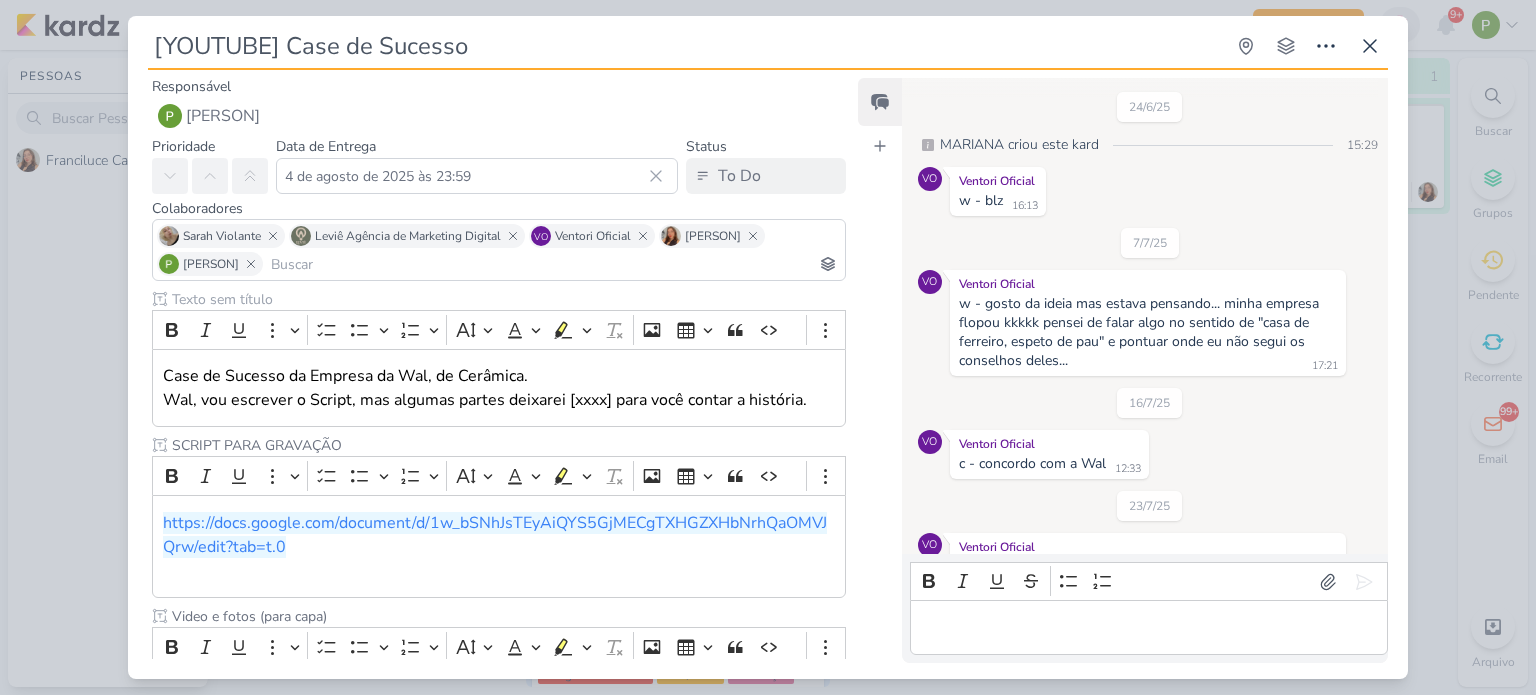 scroll, scrollTop: 392, scrollLeft: 0, axis: vertical 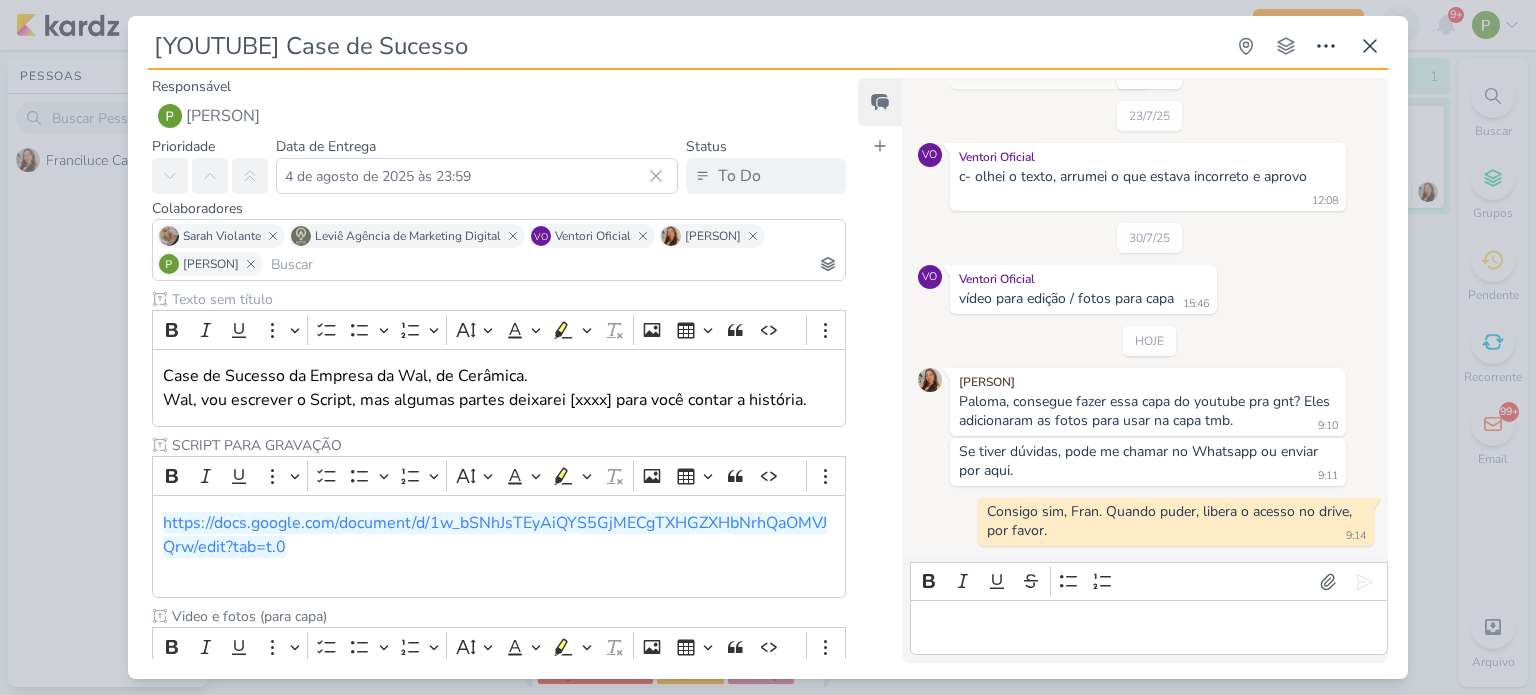 click on "[YOUTUBE] Case de Sucesso
Criado por MARIANA" at bounding box center [768, 347] 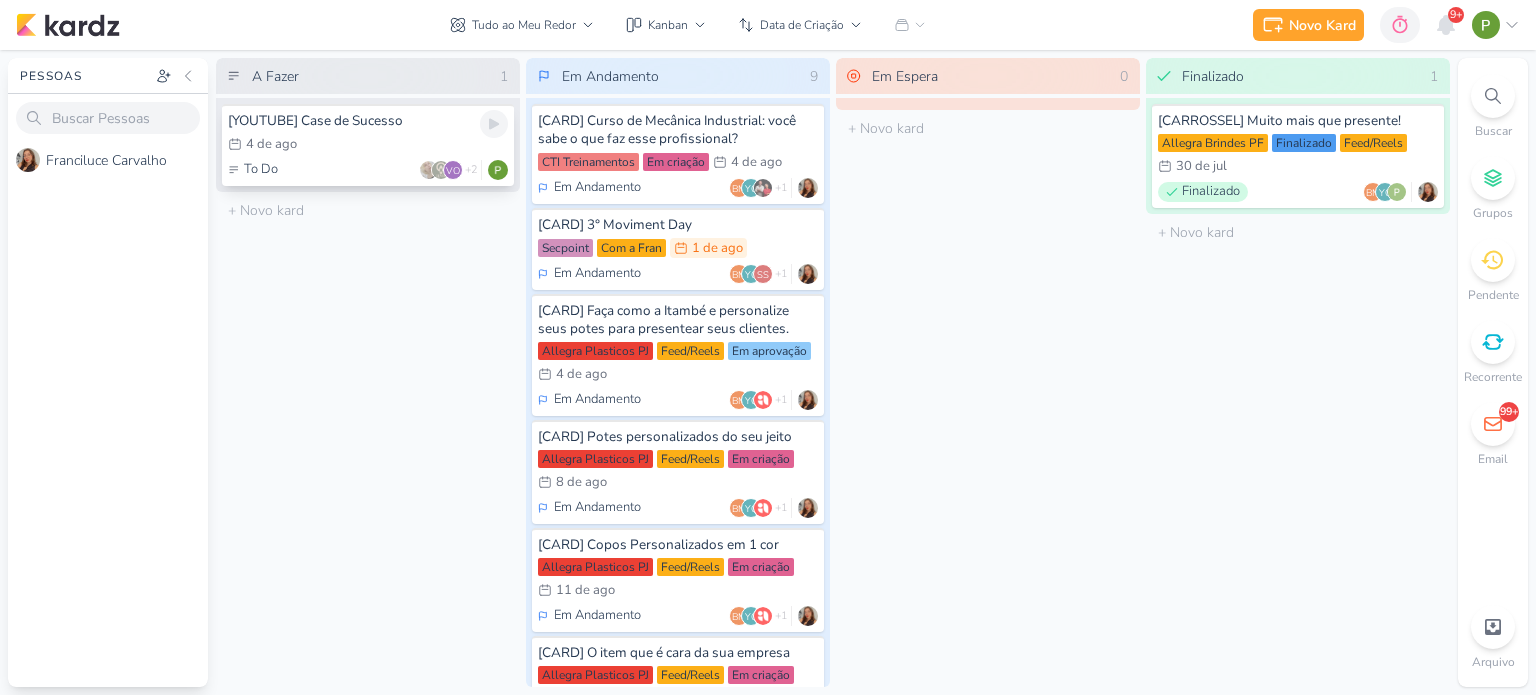 click on "4/8
4 de ago" at bounding box center (368, 145) 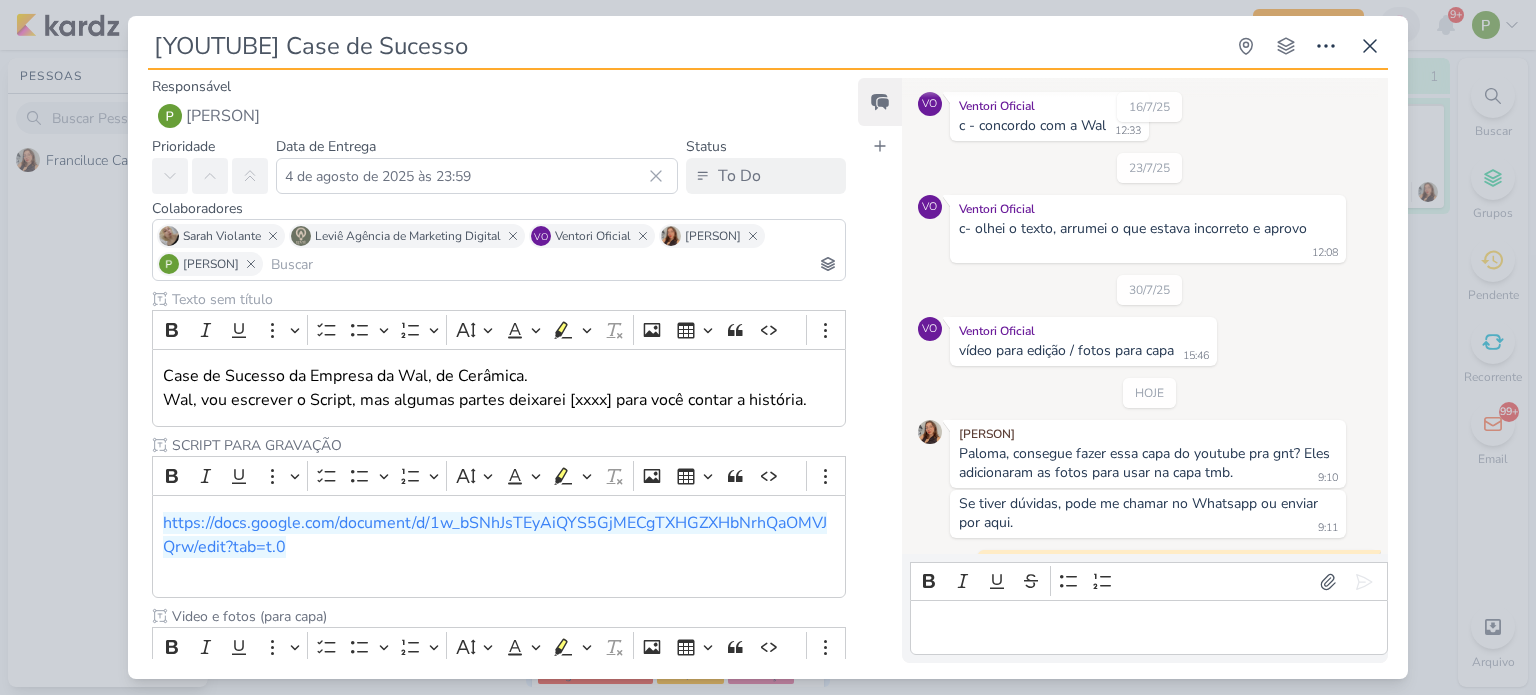 scroll, scrollTop: 392, scrollLeft: 0, axis: vertical 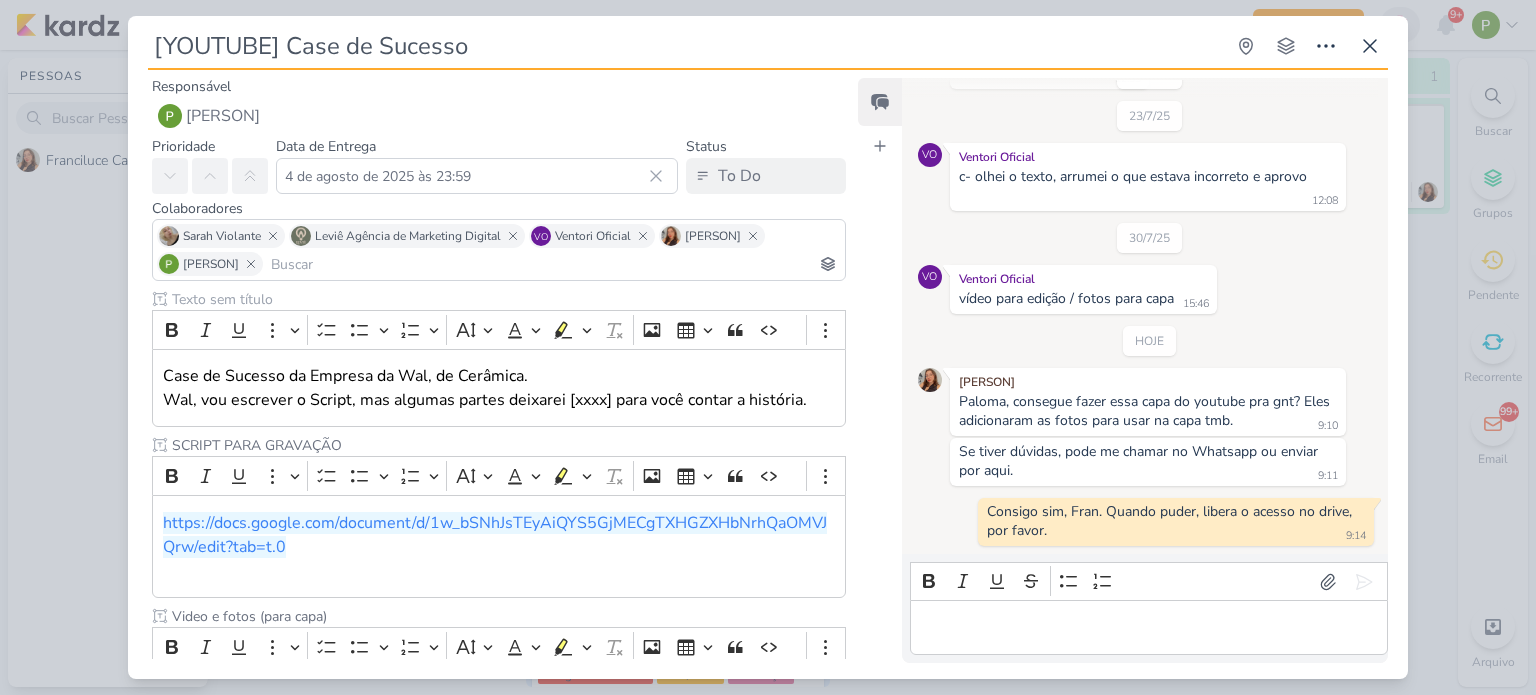 click on "[YOUTUBE] Case de Sucesso
Criado por MARIANA" at bounding box center (768, 347) 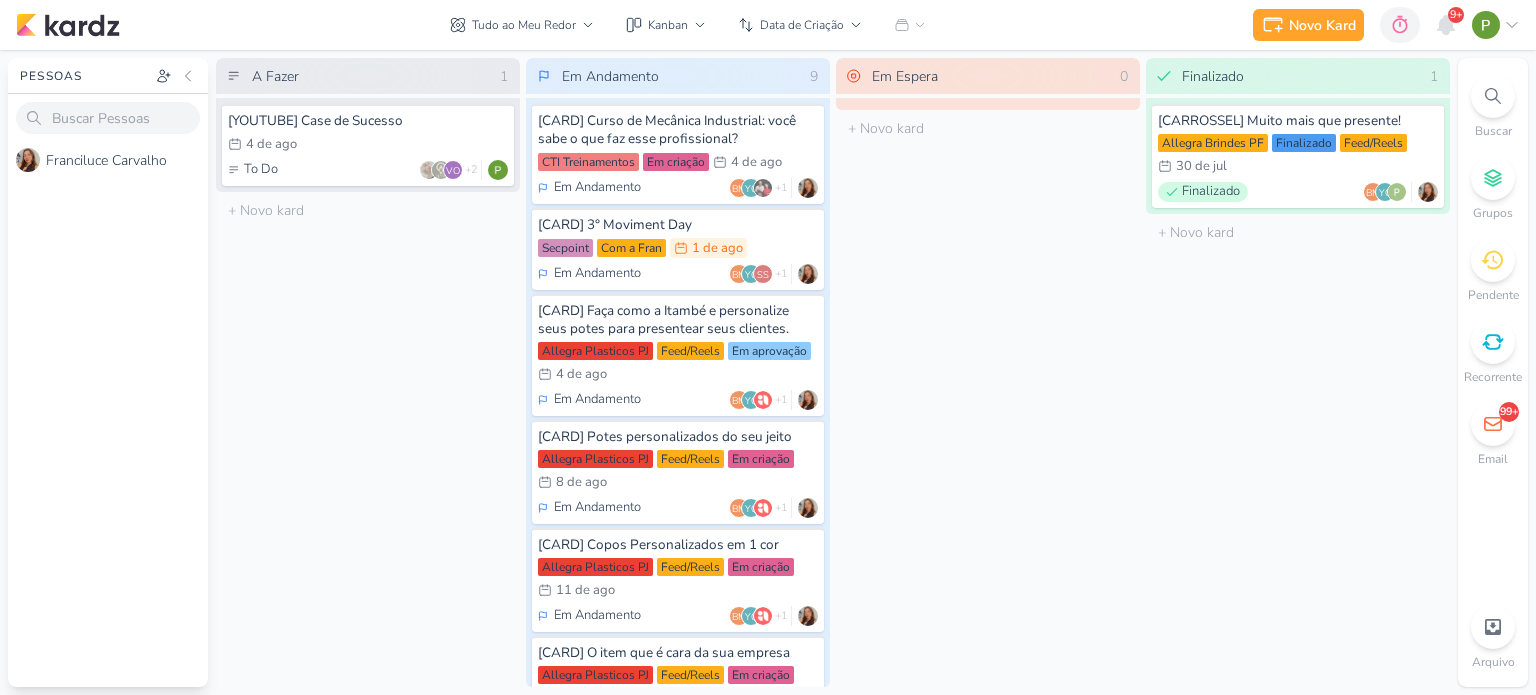 click 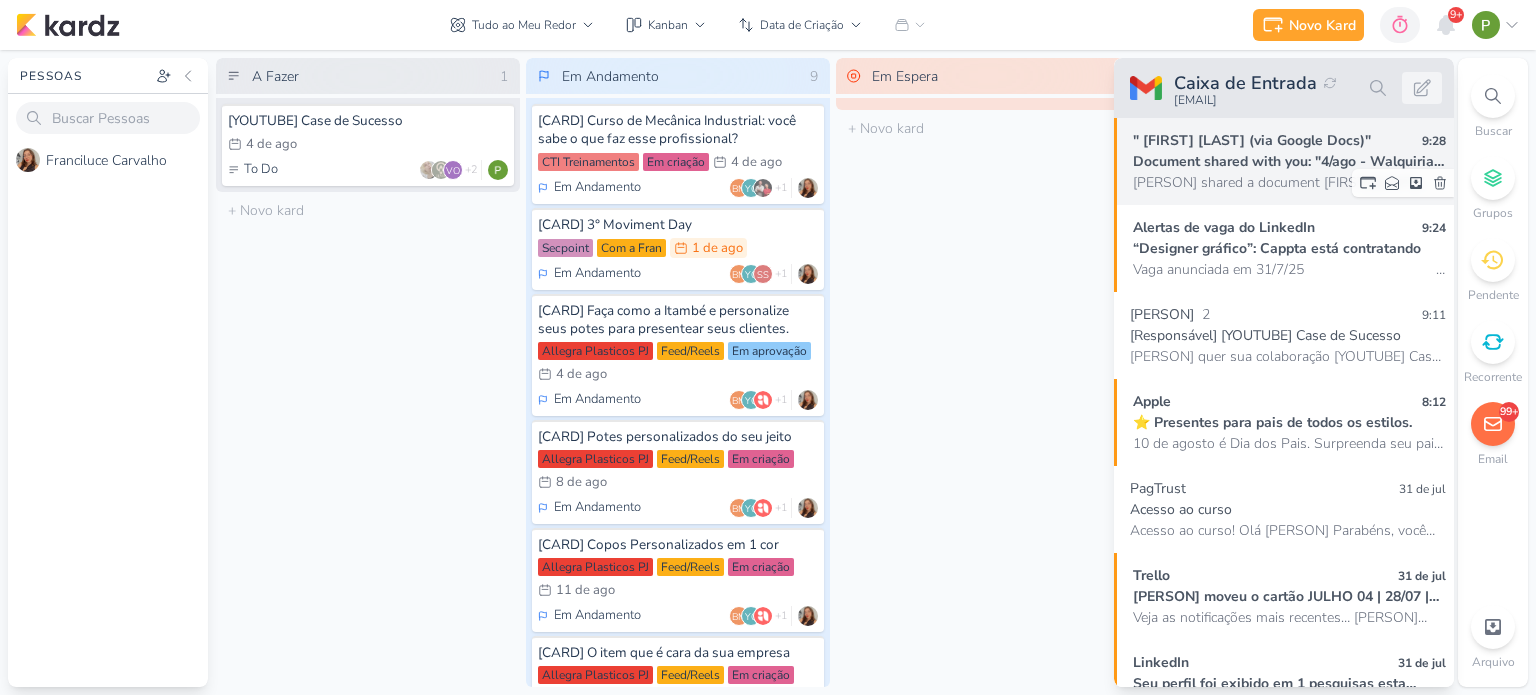 click on "[PERSON] shared a document [FIRST] [LAST] ([EMAIL]) has invited you to edit the following document: 4/ago - Walquiria - Case de Sucesso Open Does this item look" at bounding box center (1289, 182) 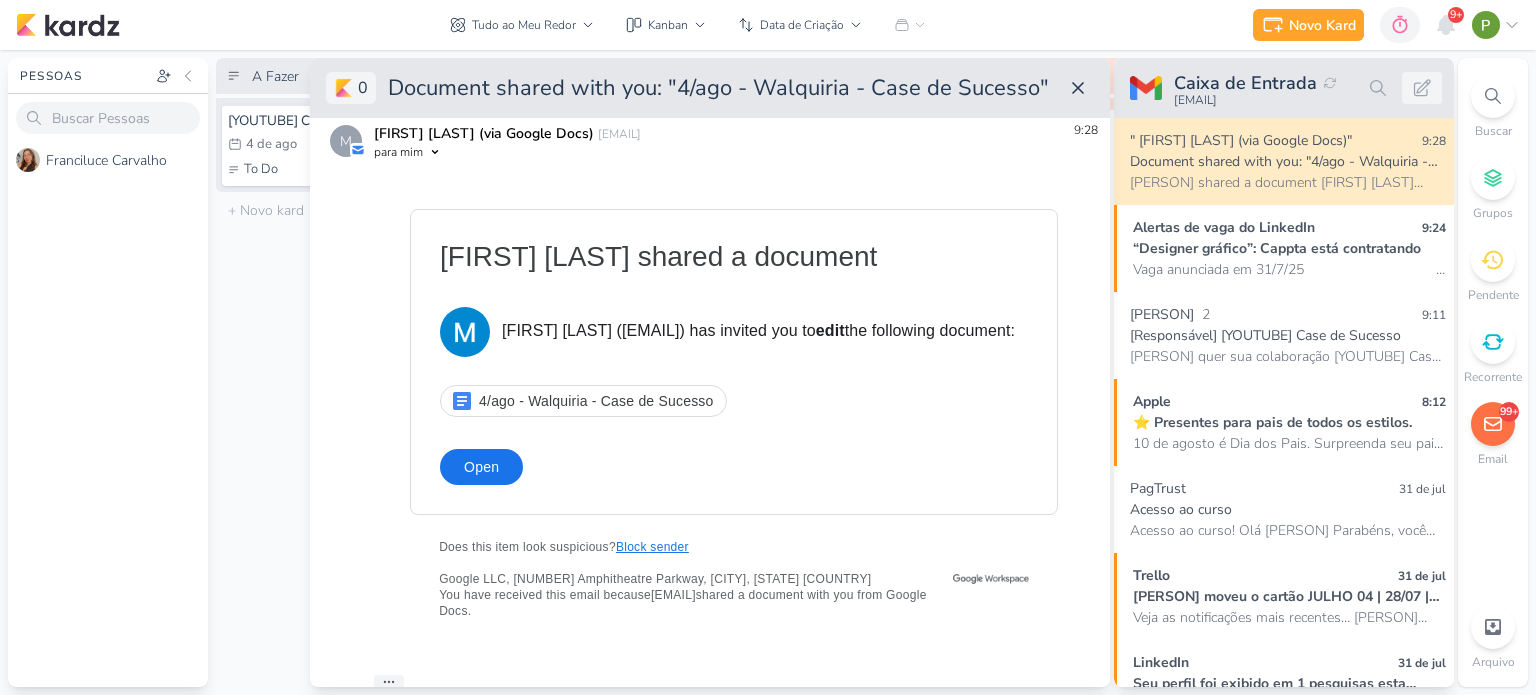 scroll, scrollTop: 0, scrollLeft: 0, axis: both 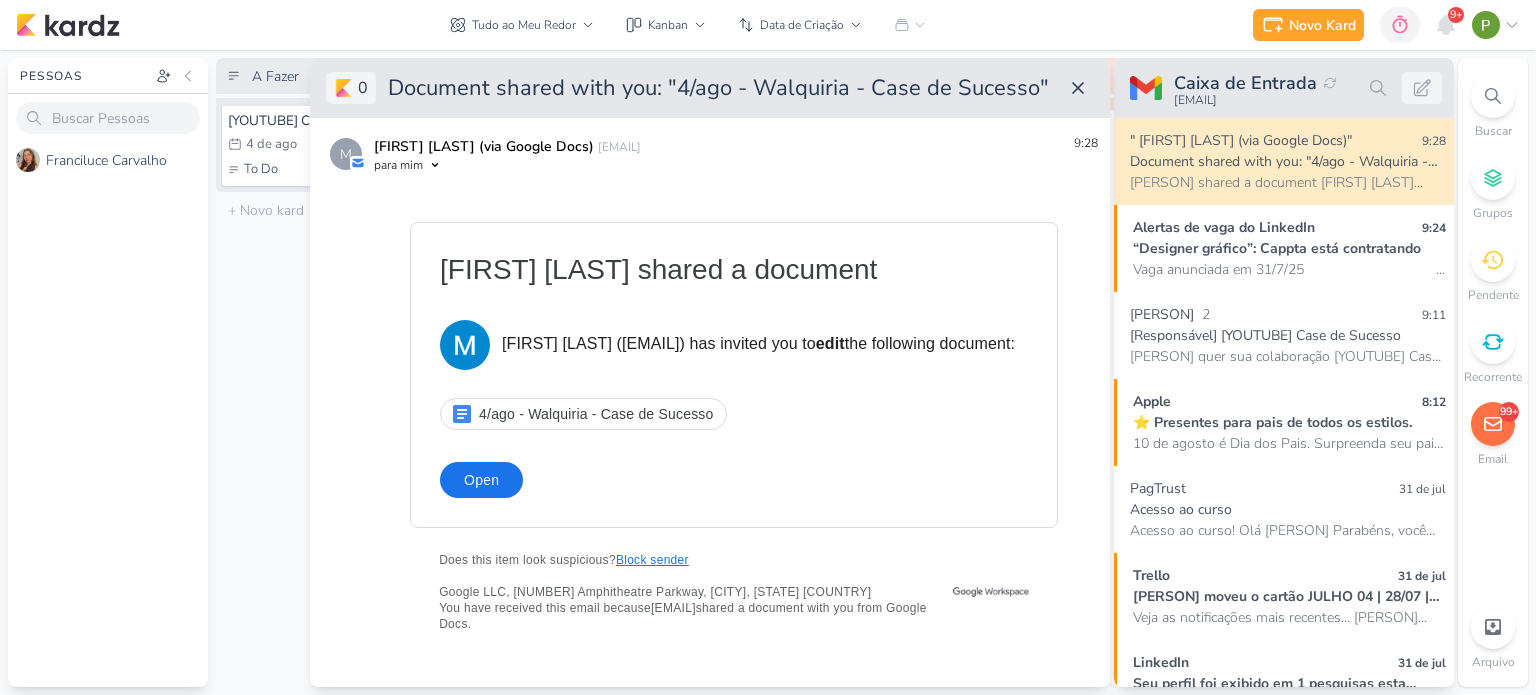 click on "Open" at bounding box center (481, 480) 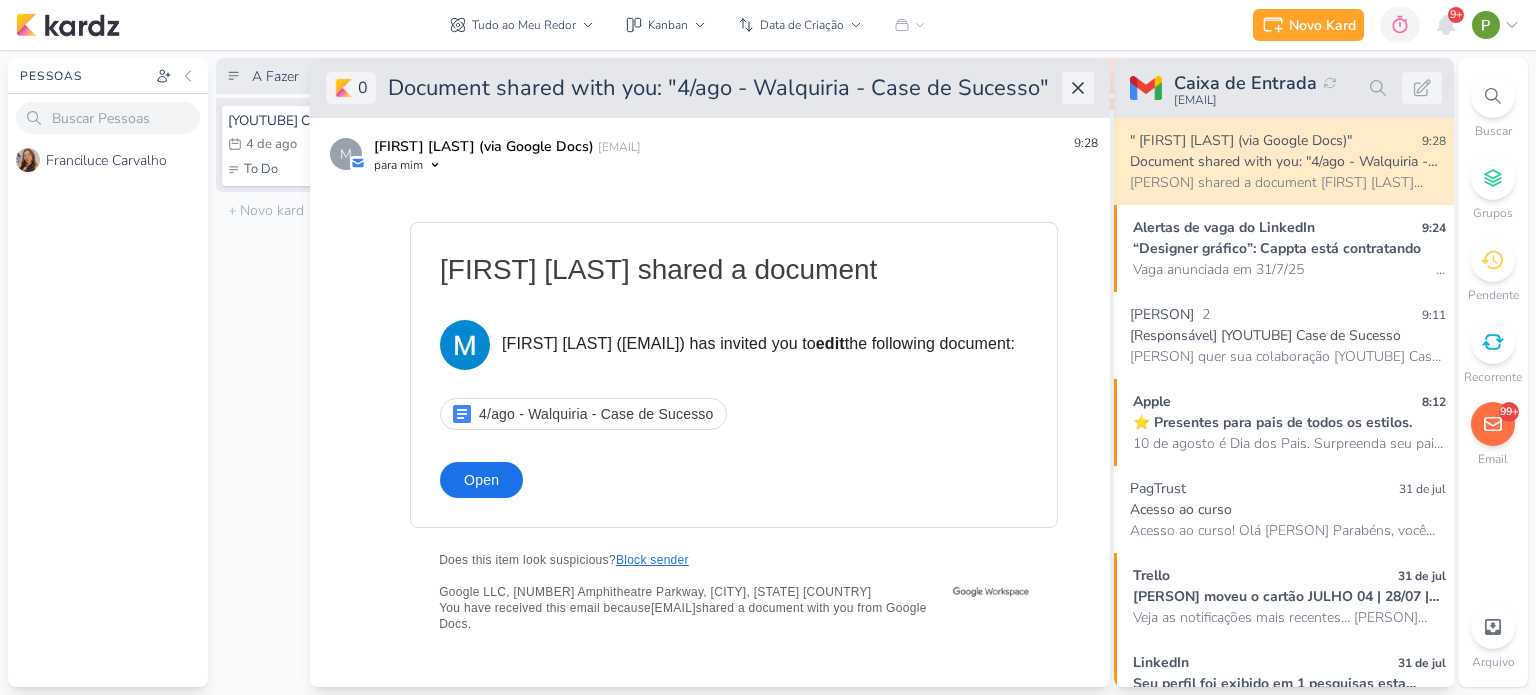 click 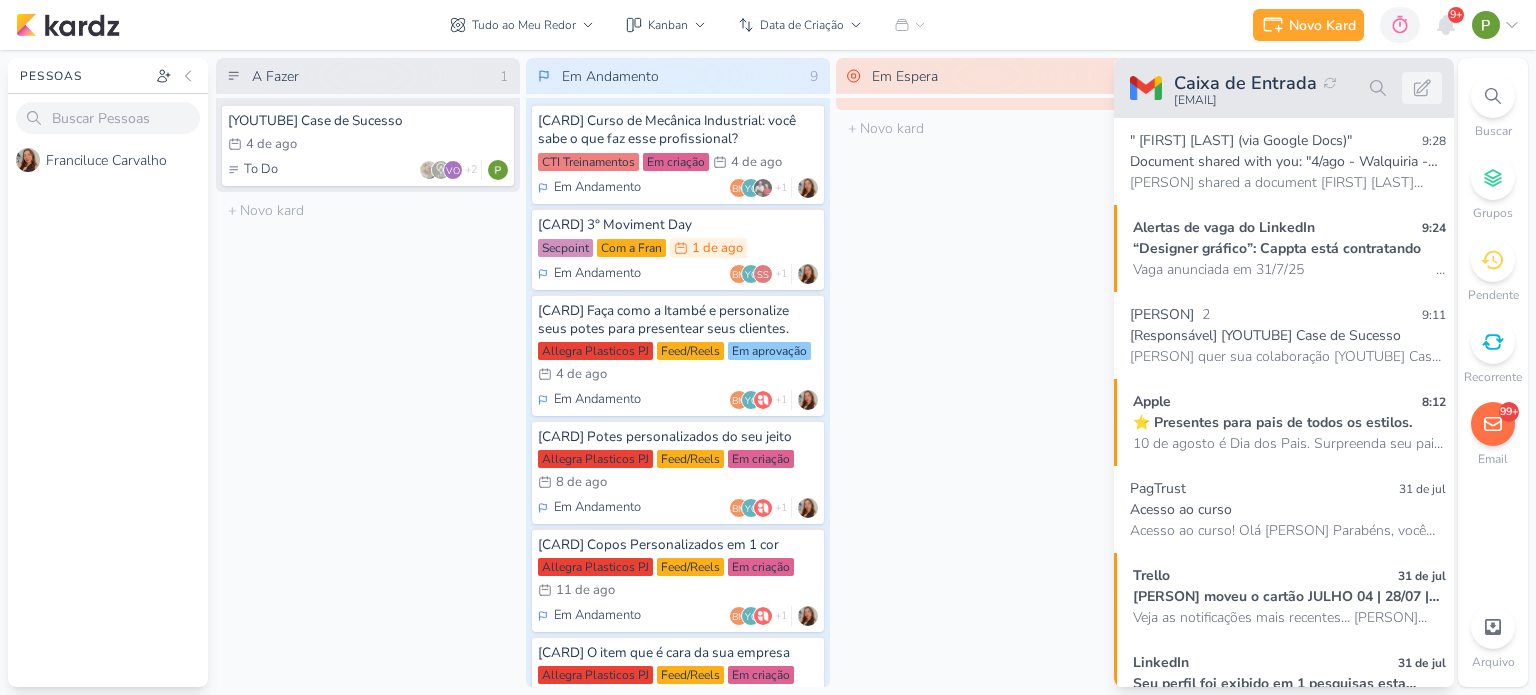 click on "99+" at bounding box center (1493, 424) 